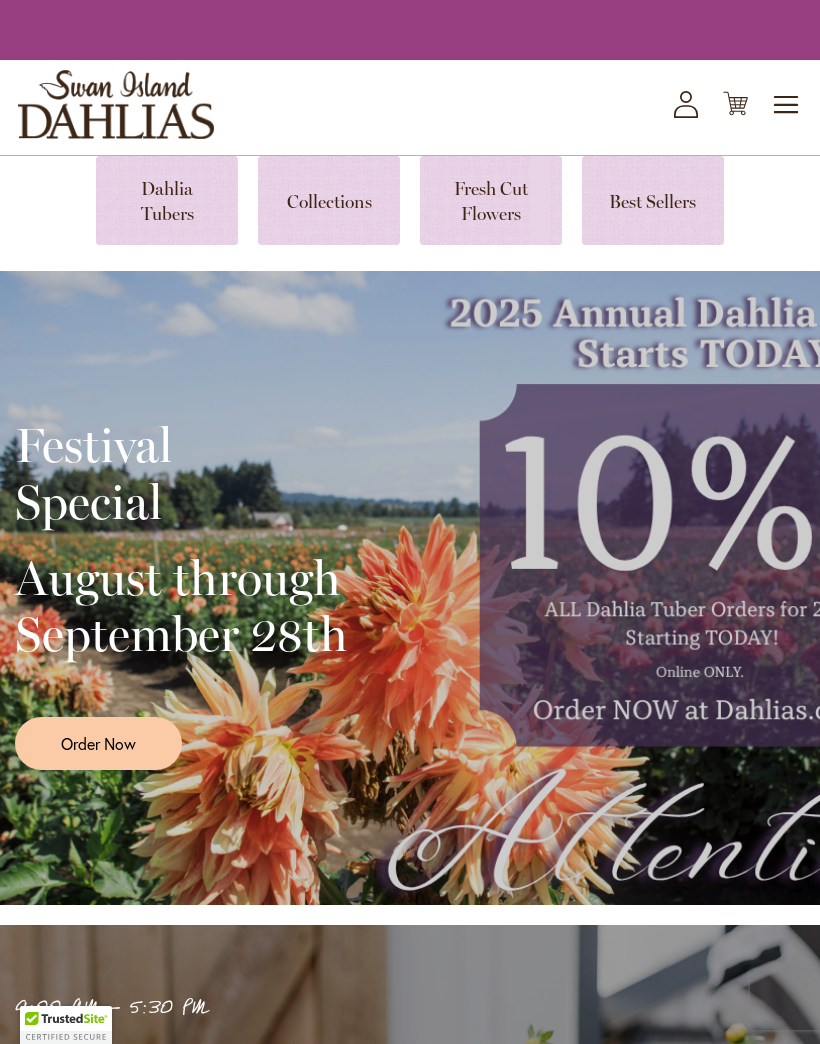 scroll, scrollTop: 0, scrollLeft: 0, axis: both 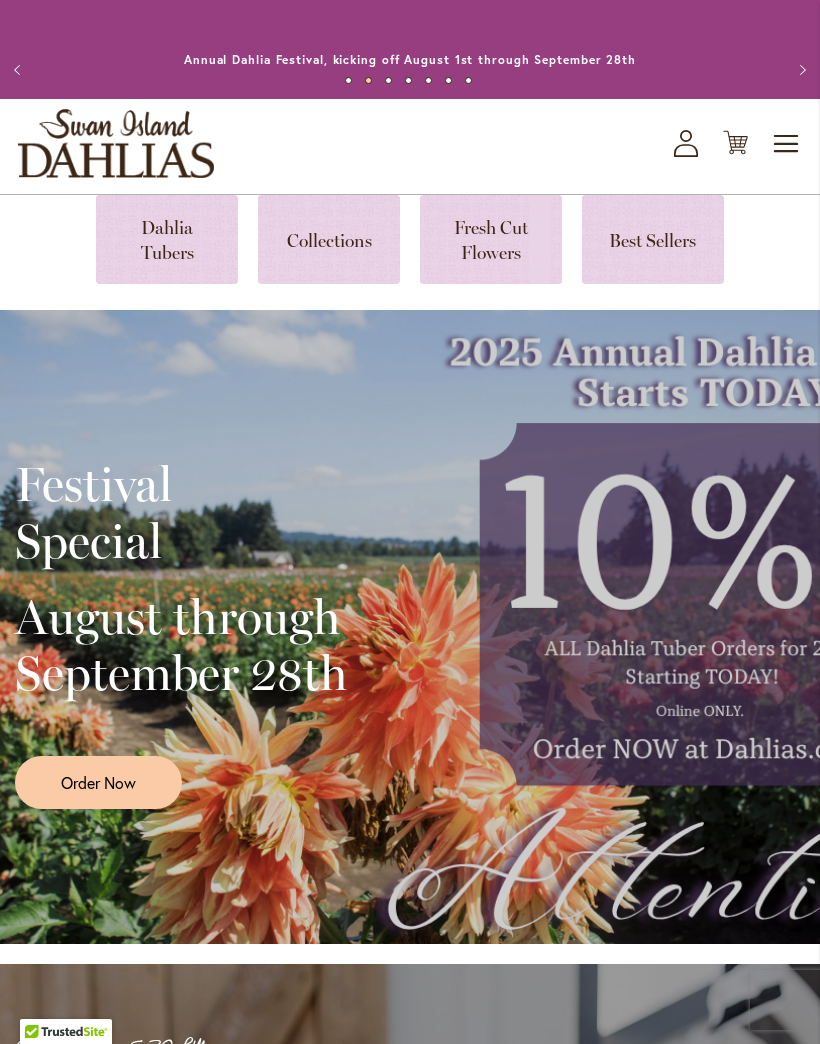 click at bounding box center [329, 239] 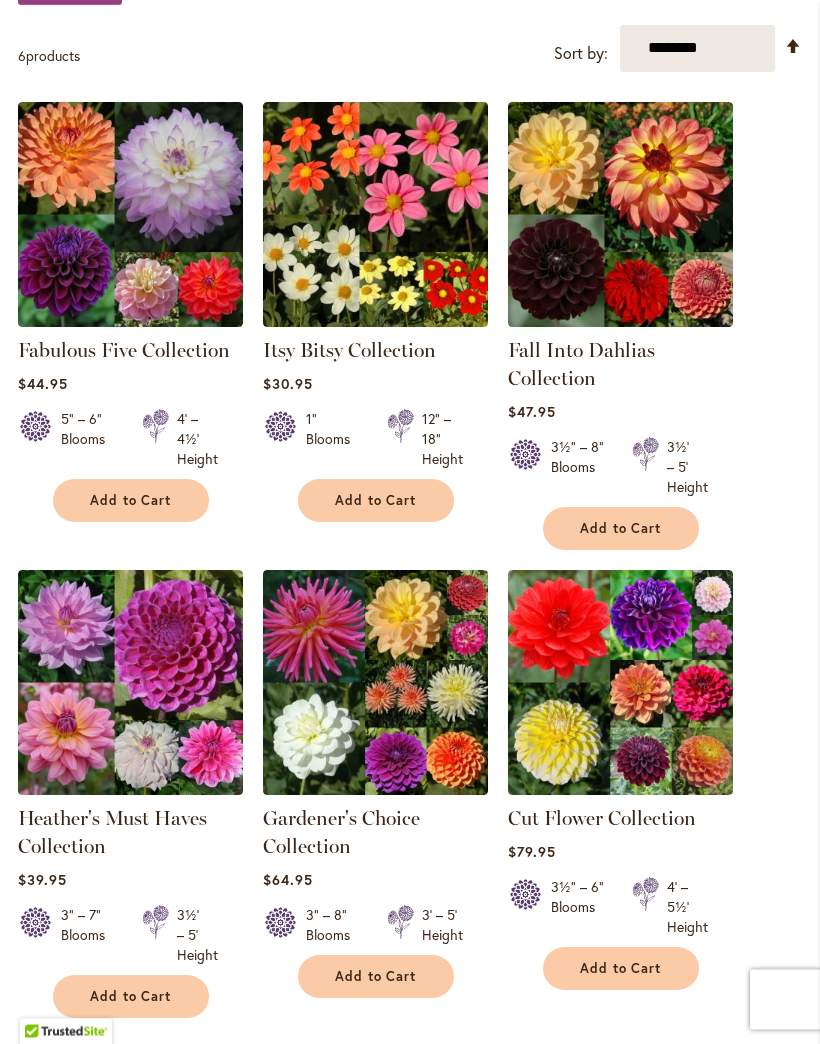scroll, scrollTop: 432, scrollLeft: 0, axis: vertical 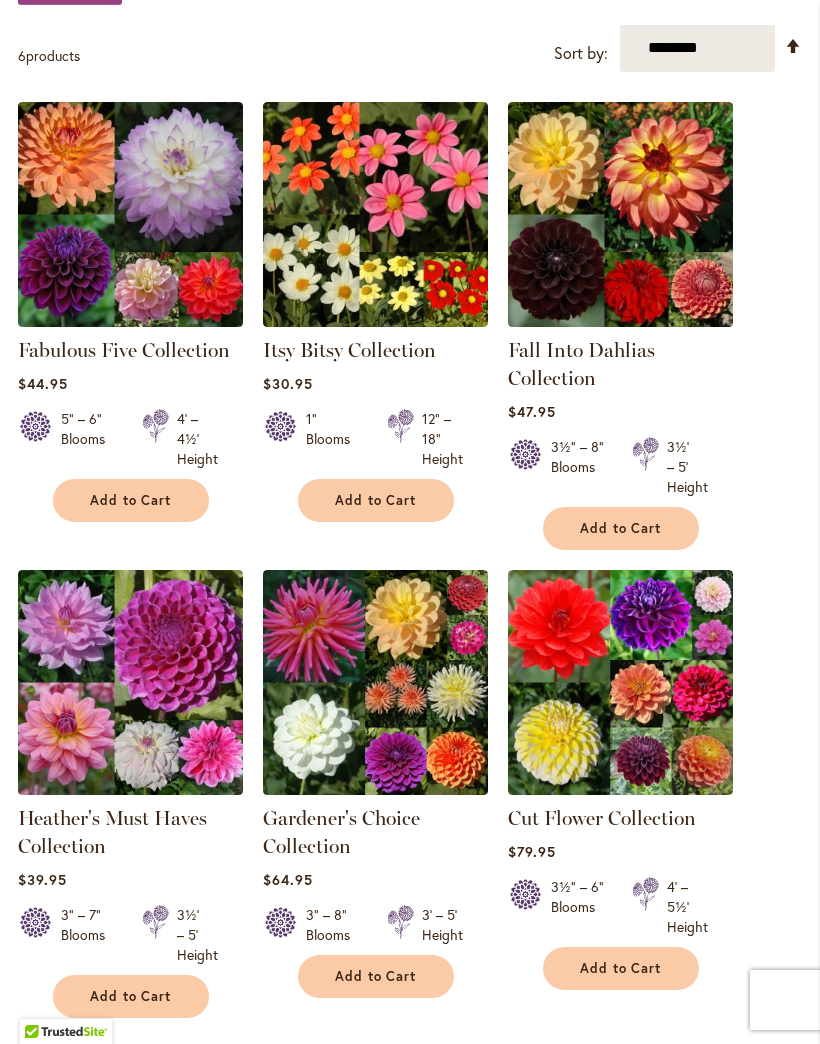 click at bounding box center (620, 682) 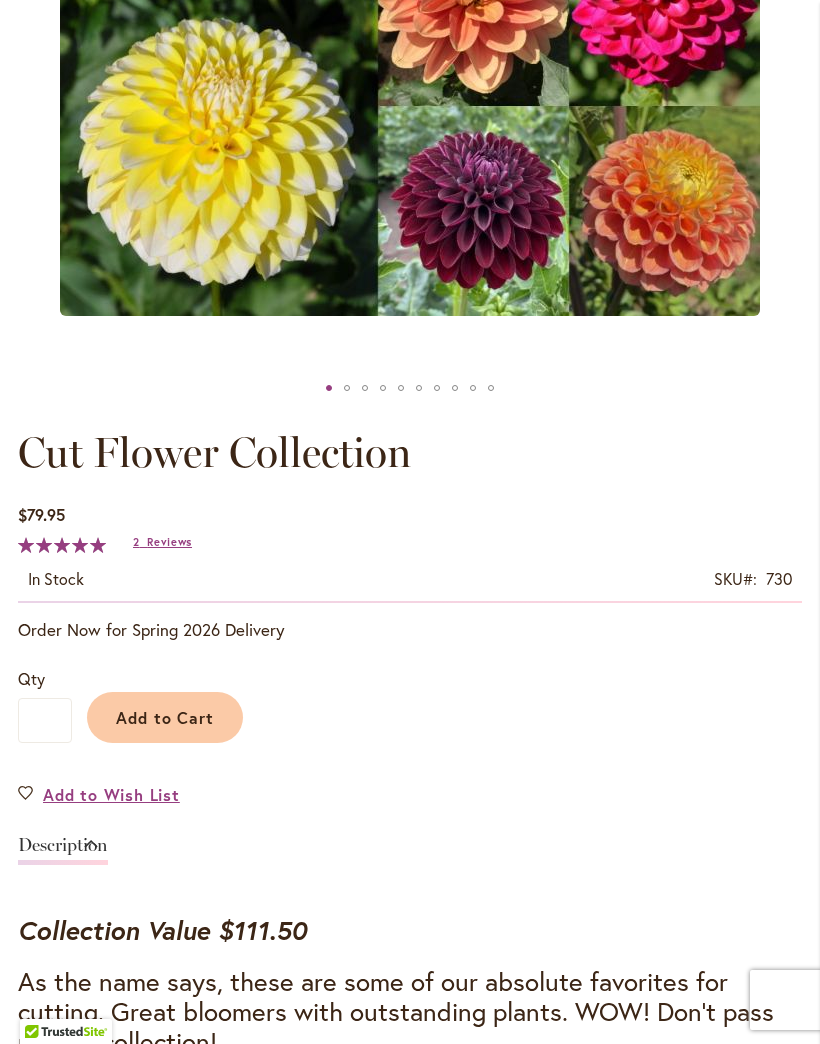 scroll, scrollTop: 709, scrollLeft: 0, axis: vertical 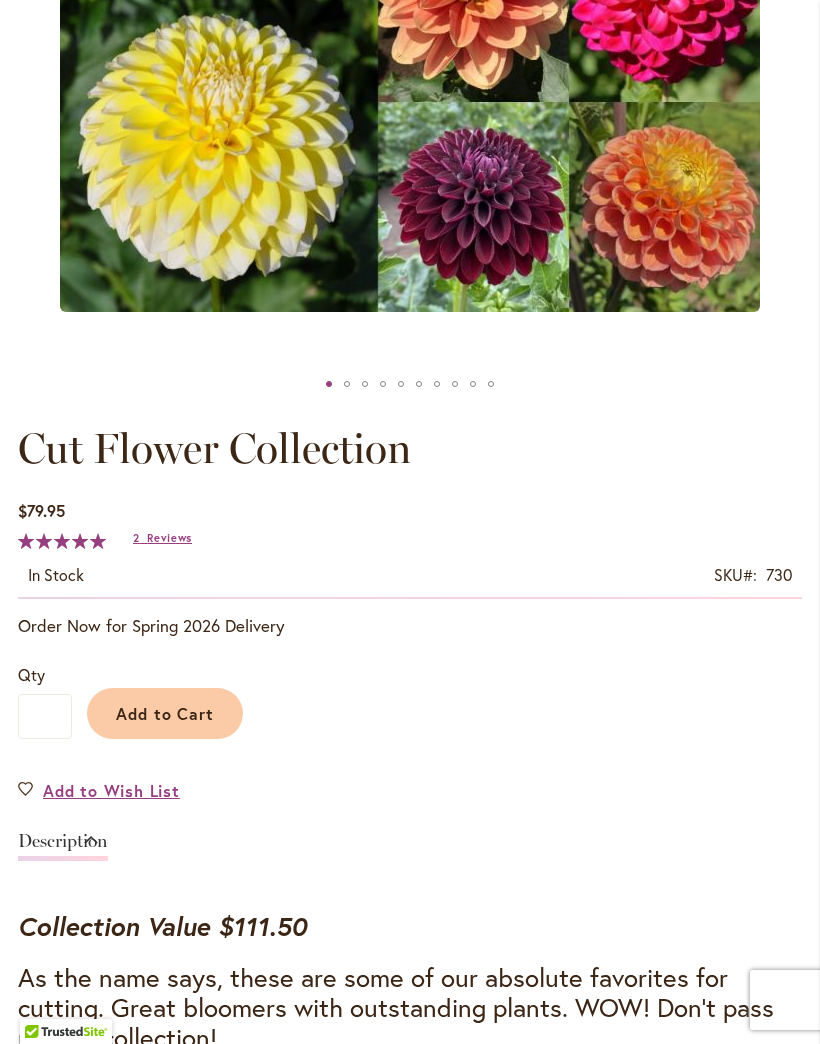 click on "Add to Cart" at bounding box center (165, 713) 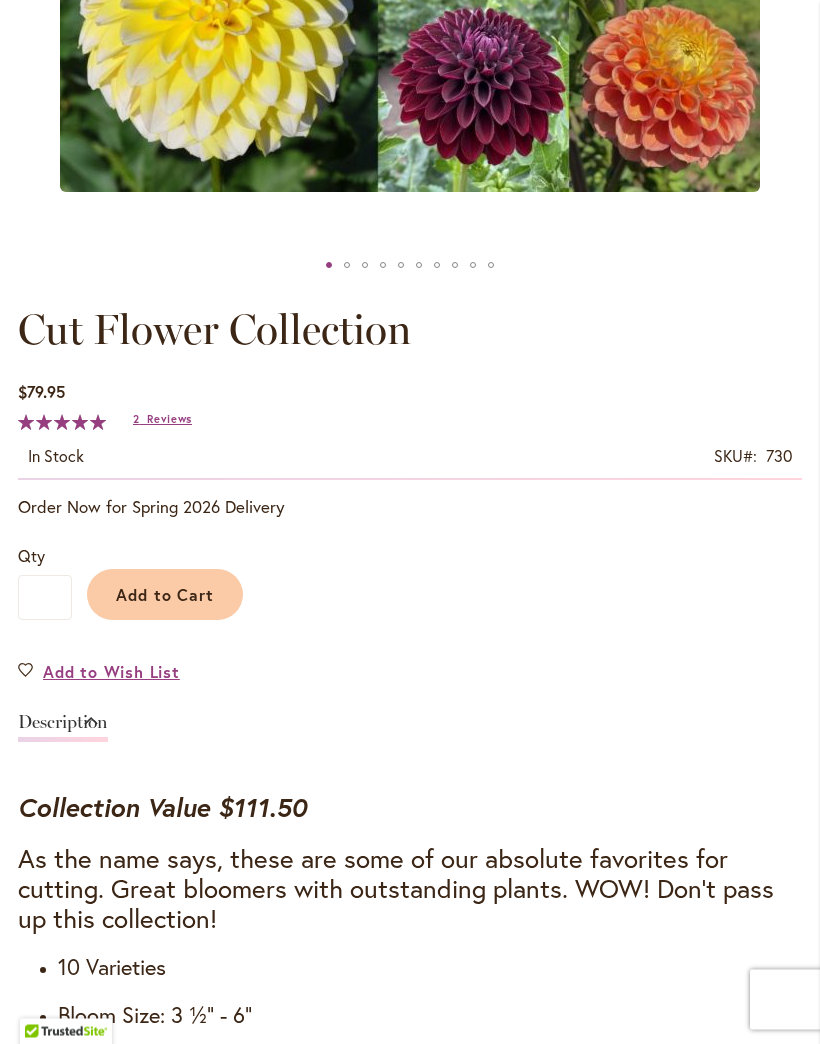 scroll, scrollTop: 881, scrollLeft: 0, axis: vertical 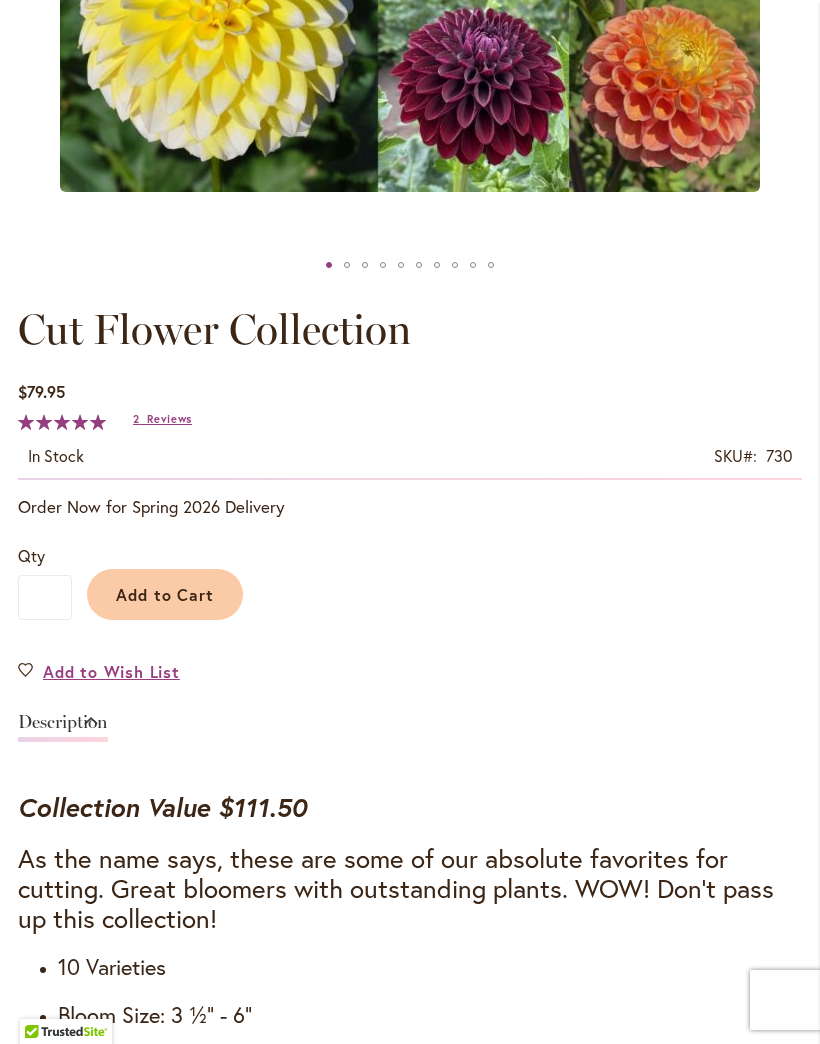 click on "Add to Cart" at bounding box center [165, 594] 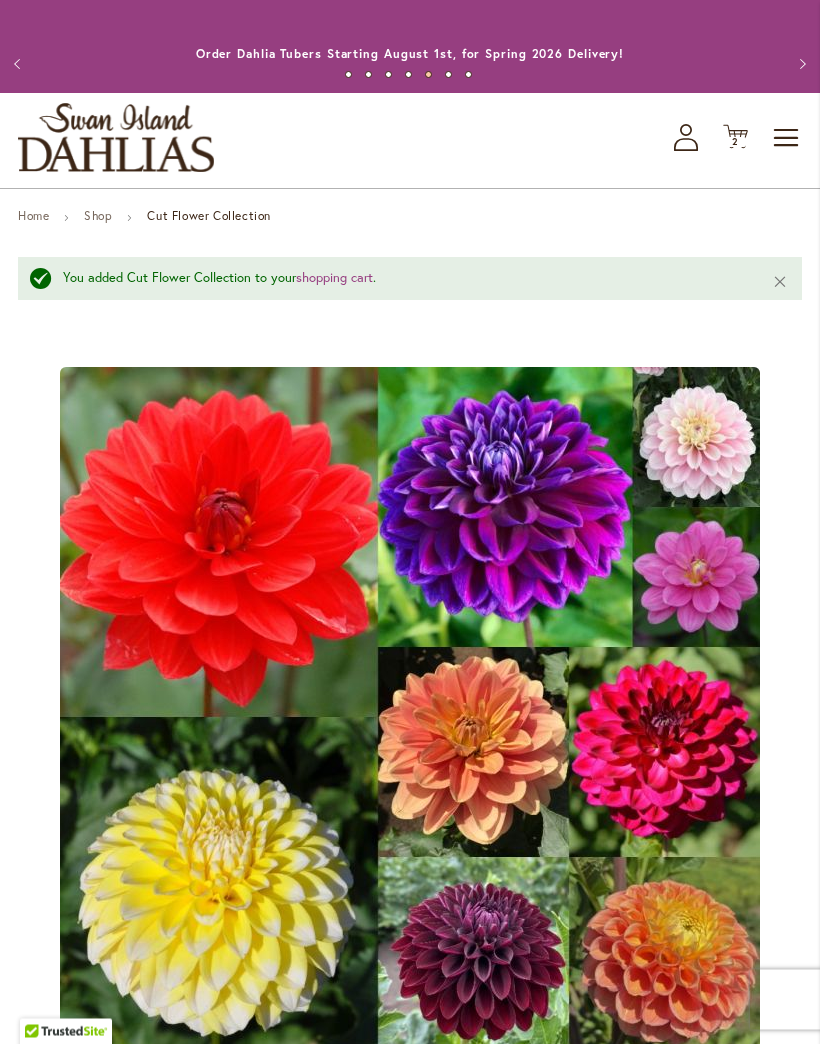 scroll, scrollTop: 0, scrollLeft: 0, axis: both 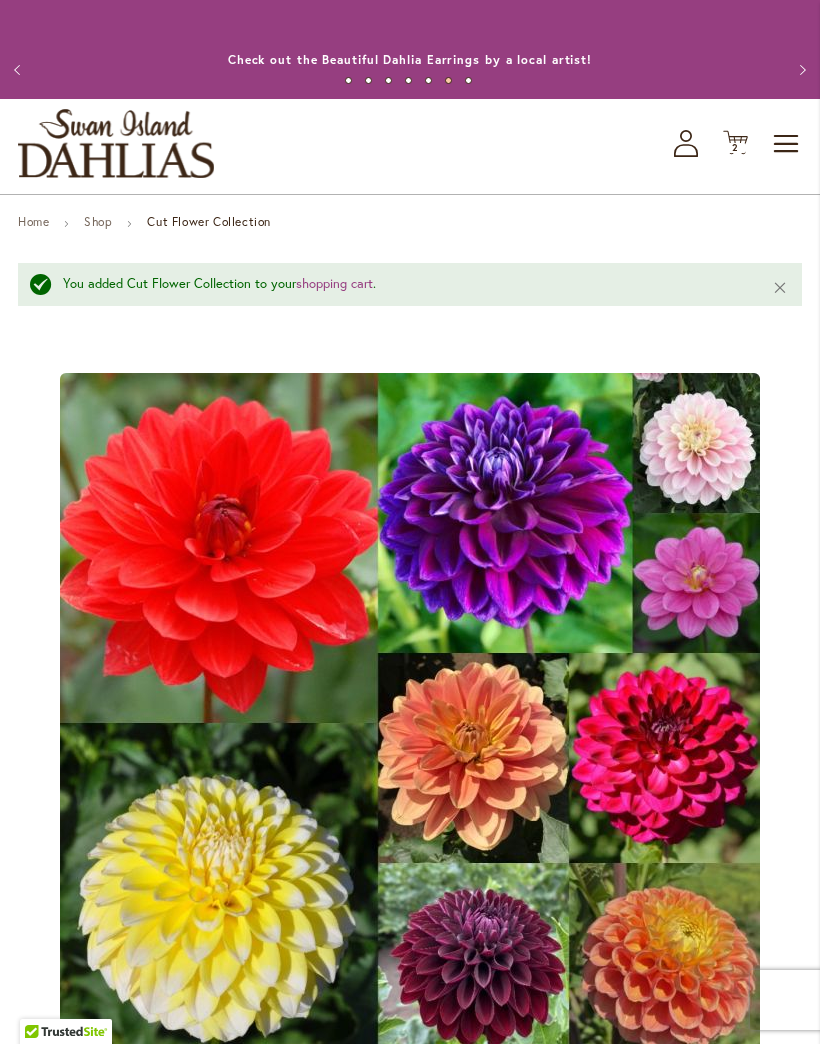 click on "2
2
items" at bounding box center [736, 148] 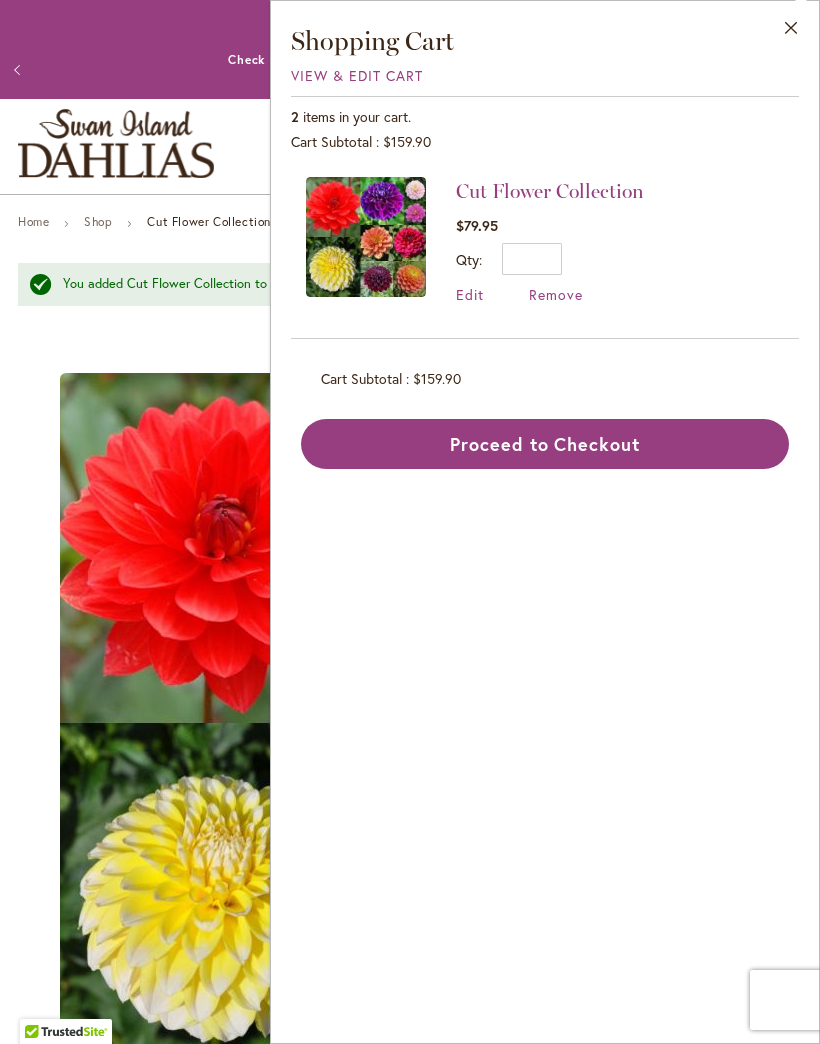 click on "Qty
*
Update" at bounding box center (550, 259) 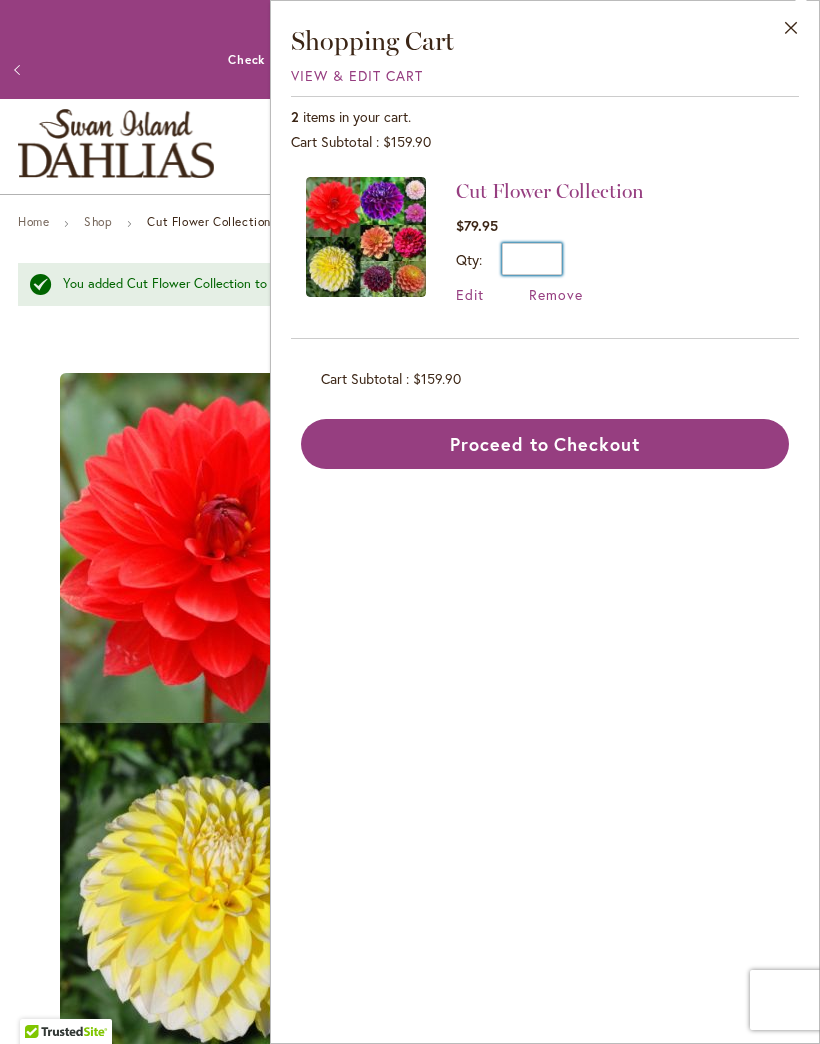 click on "*" at bounding box center (532, 259) 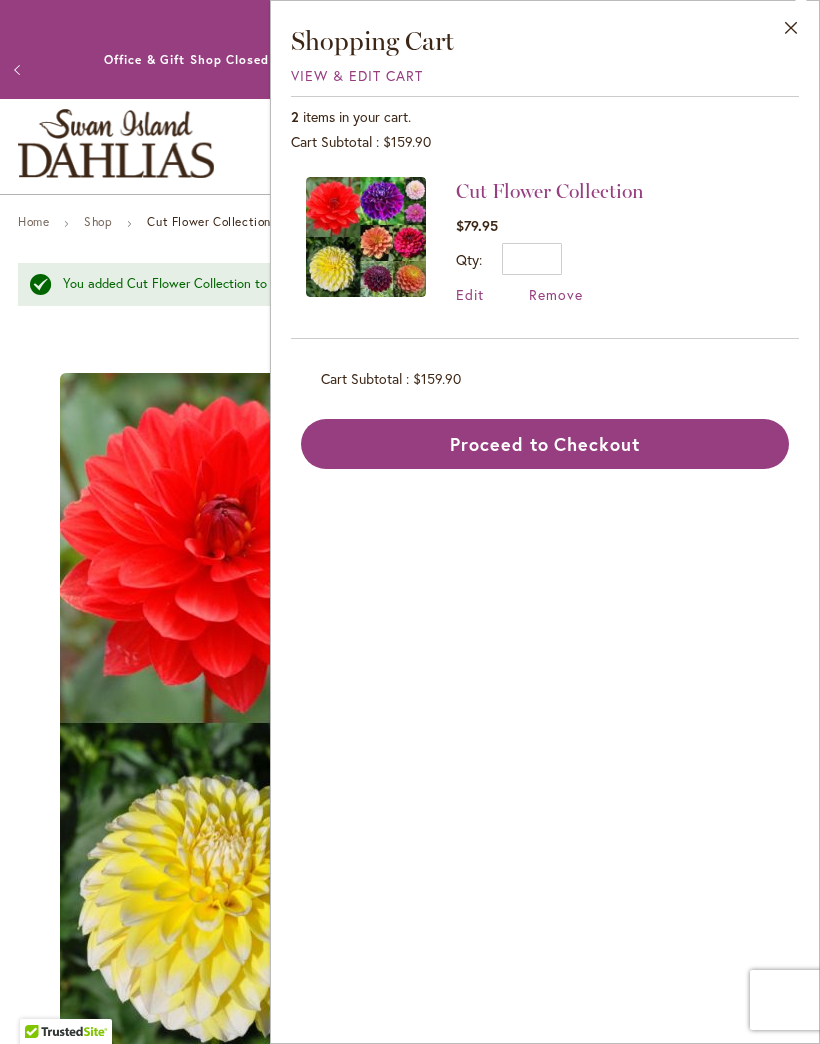click on "Cut Flower Collection
$79.95
Qty
*
Update
Edit
Remove" at bounding box center [550, 240] 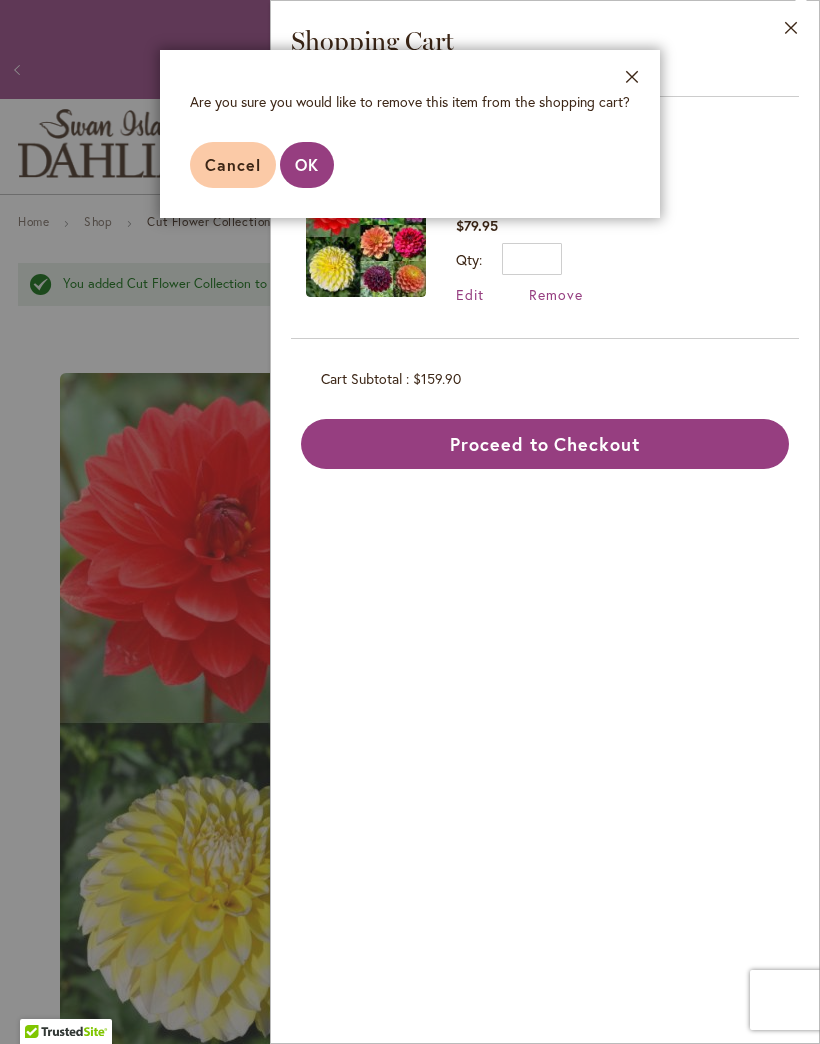 click on "OK" at bounding box center (307, 164) 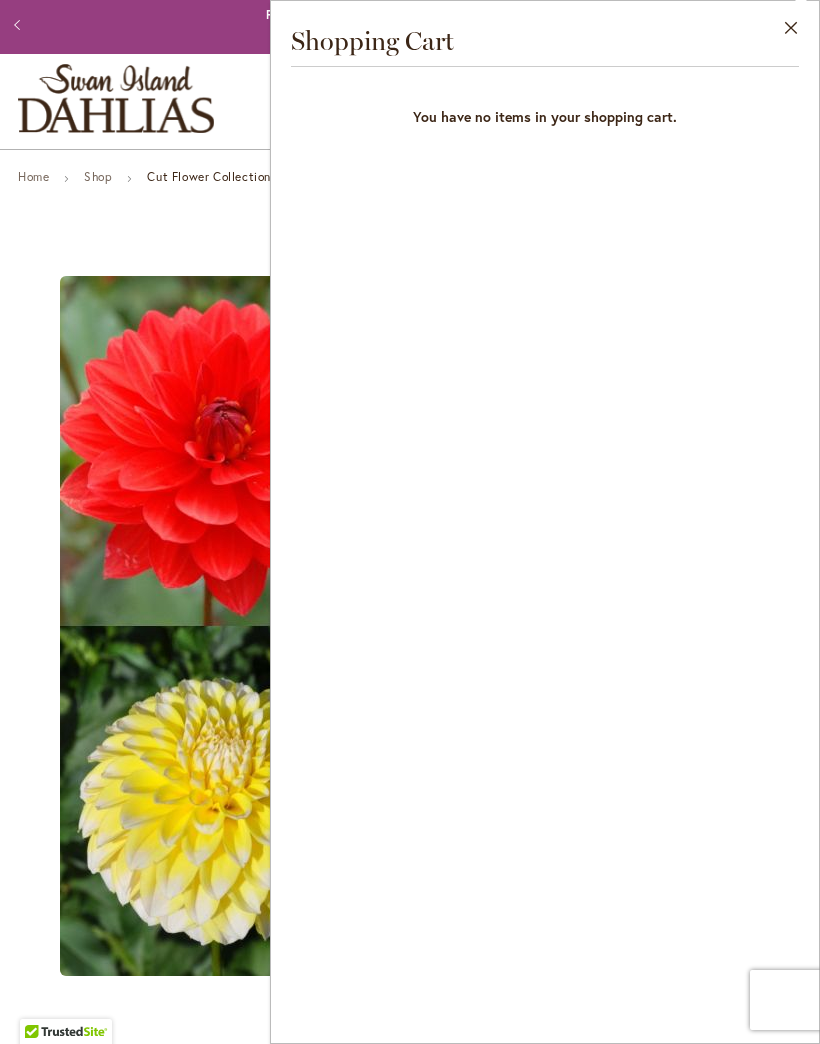 scroll, scrollTop: 46, scrollLeft: 0, axis: vertical 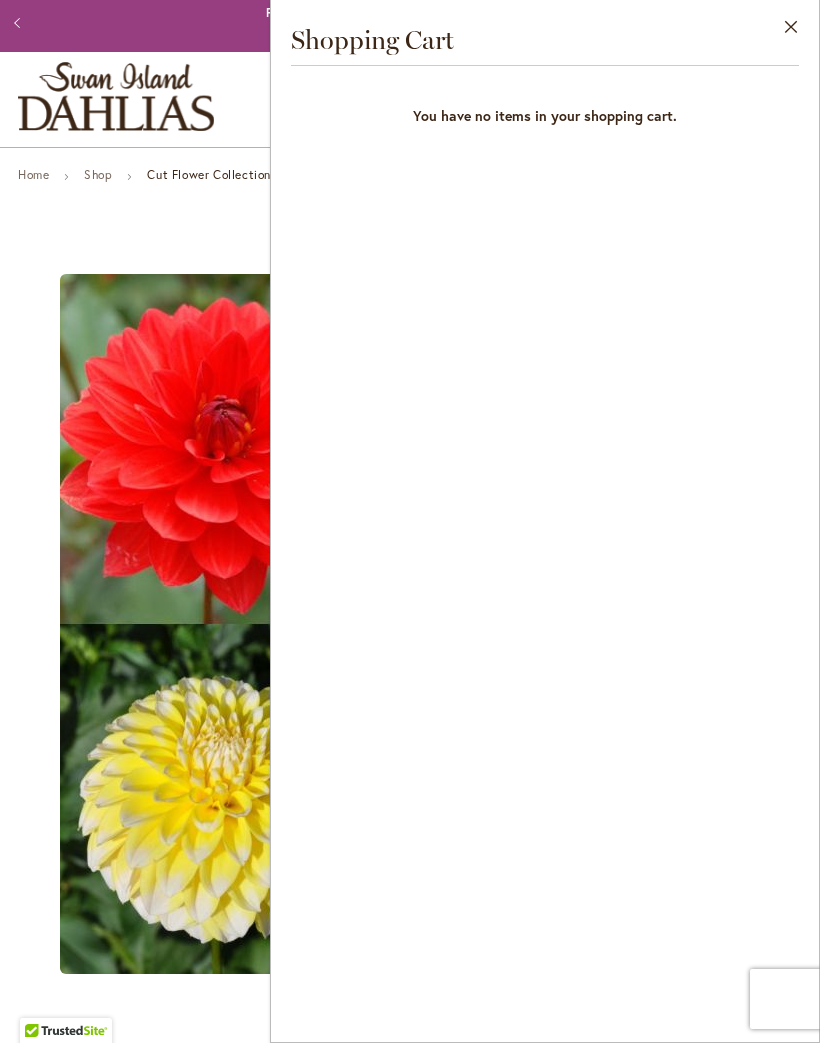 click on "Close" at bounding box center (791, 32) 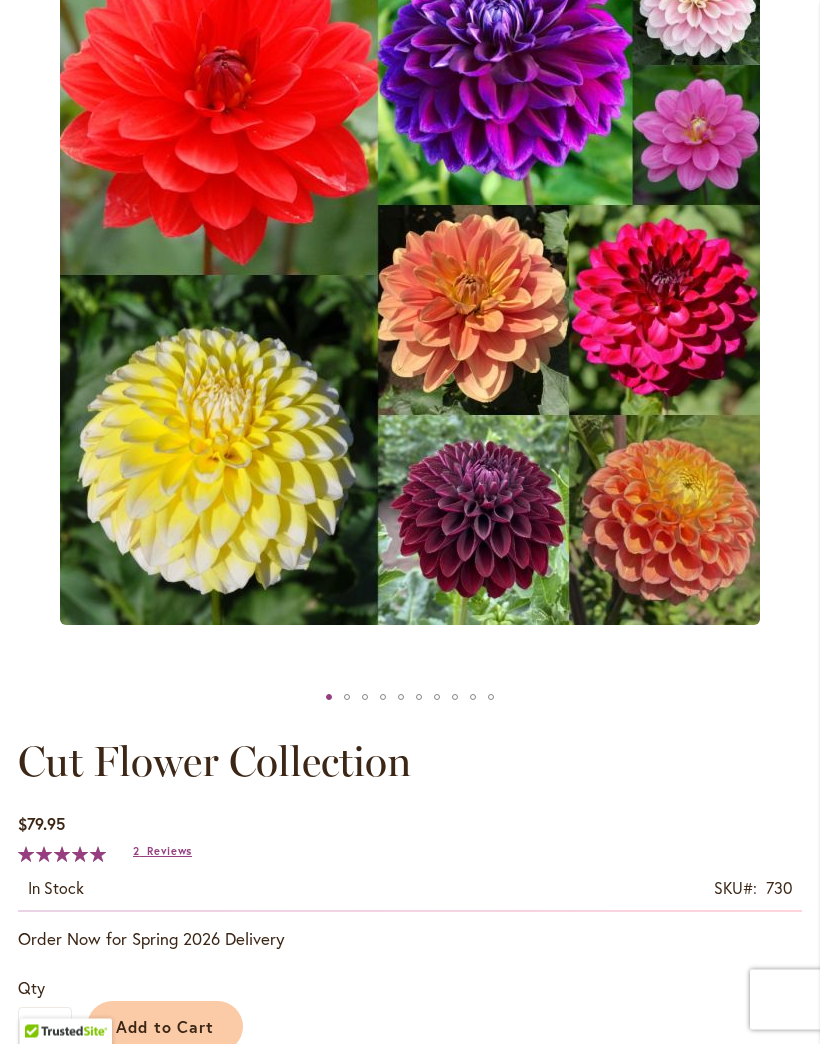 scroll, scrollTop: 398, scrollLeft: 0, axis: vertical 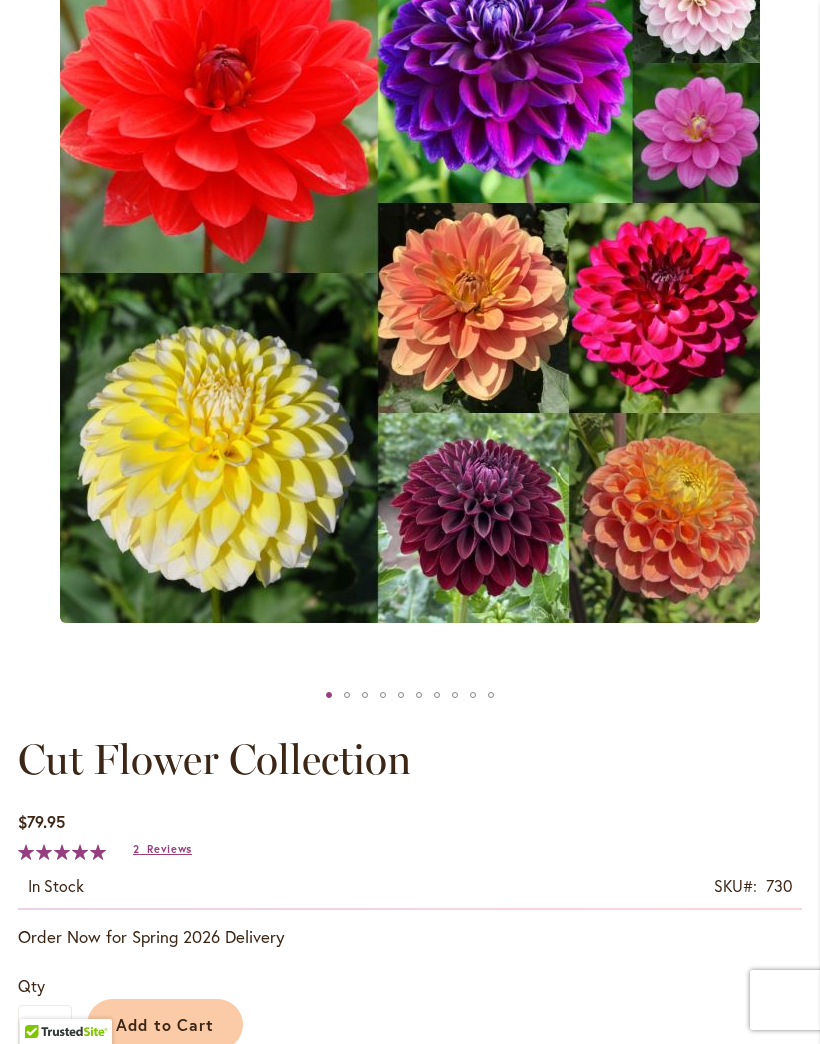 click on "Add to Cart" at bounding box center [165, 1024] 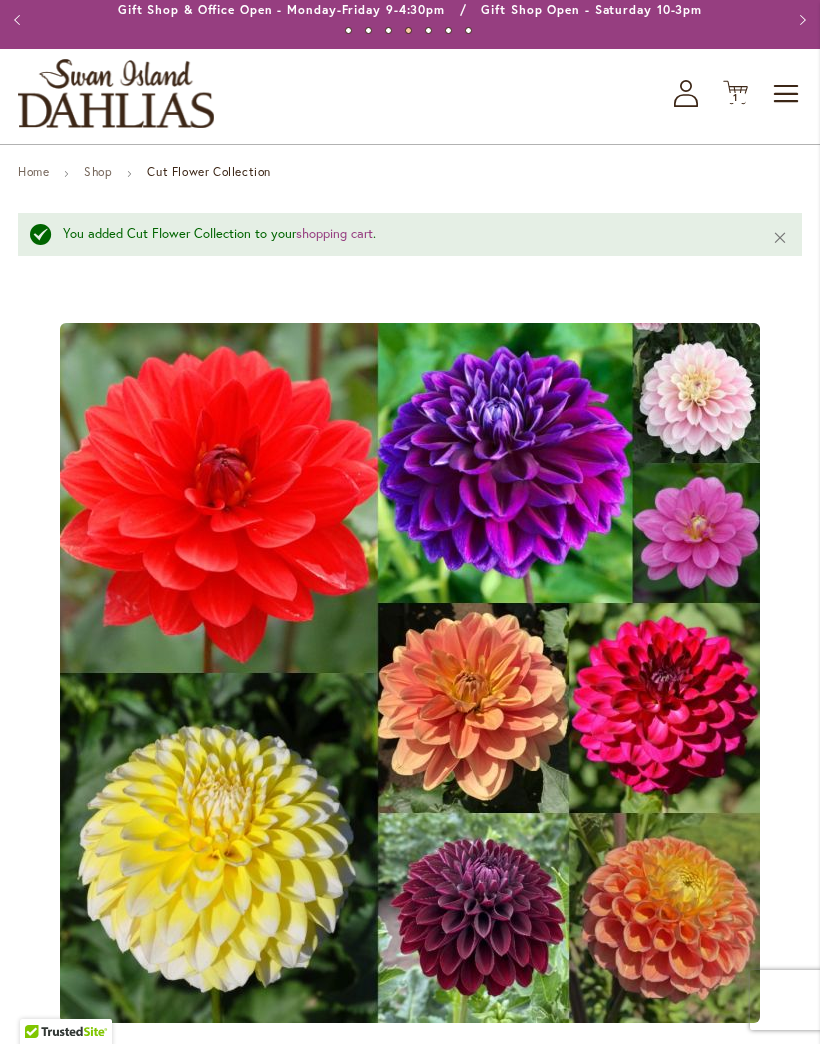 scroll, scrollTop: 0, scrollLeft: 0, axis: both 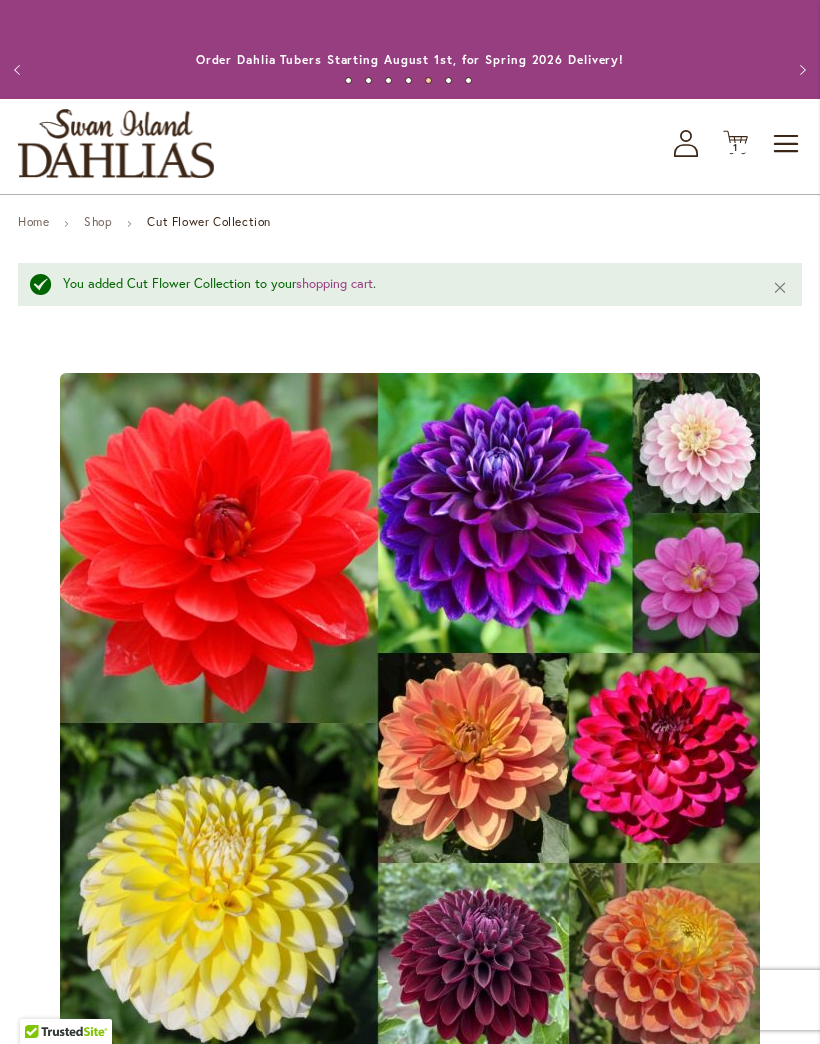 click on "Cart
.cls-1 {
fill: #231f20;
}" 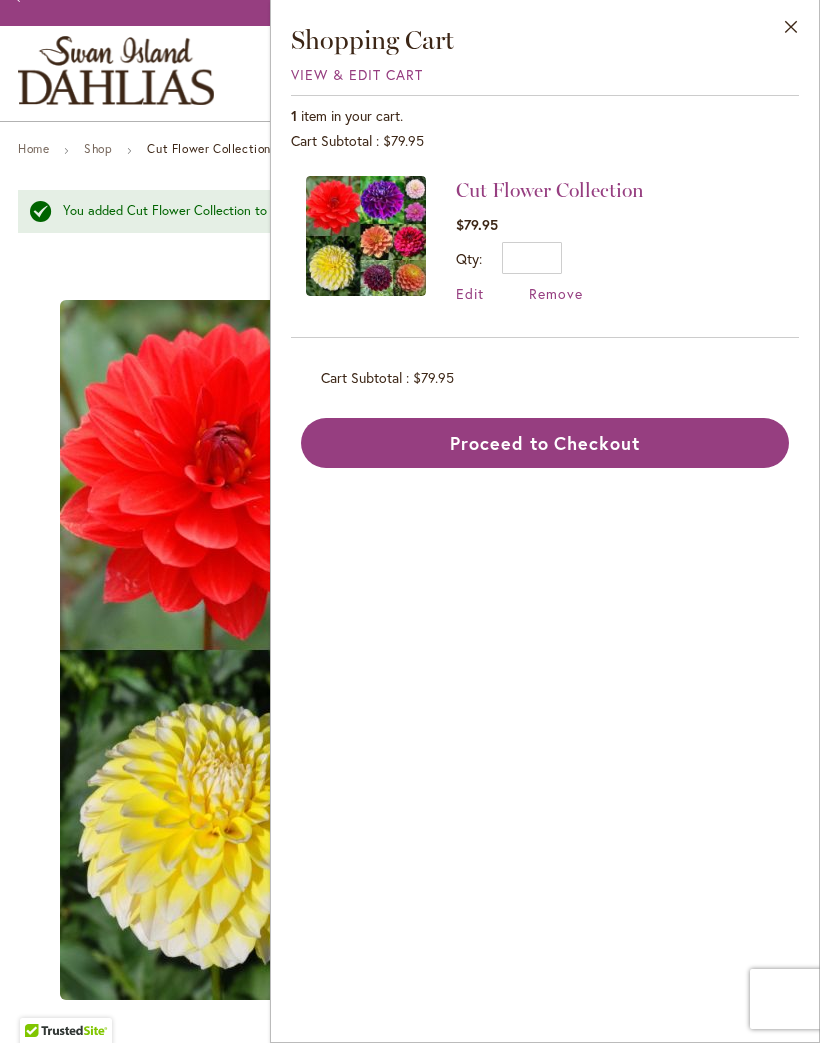scroll, scrollTop: 73, scrollLeft: 0, axis: vertical 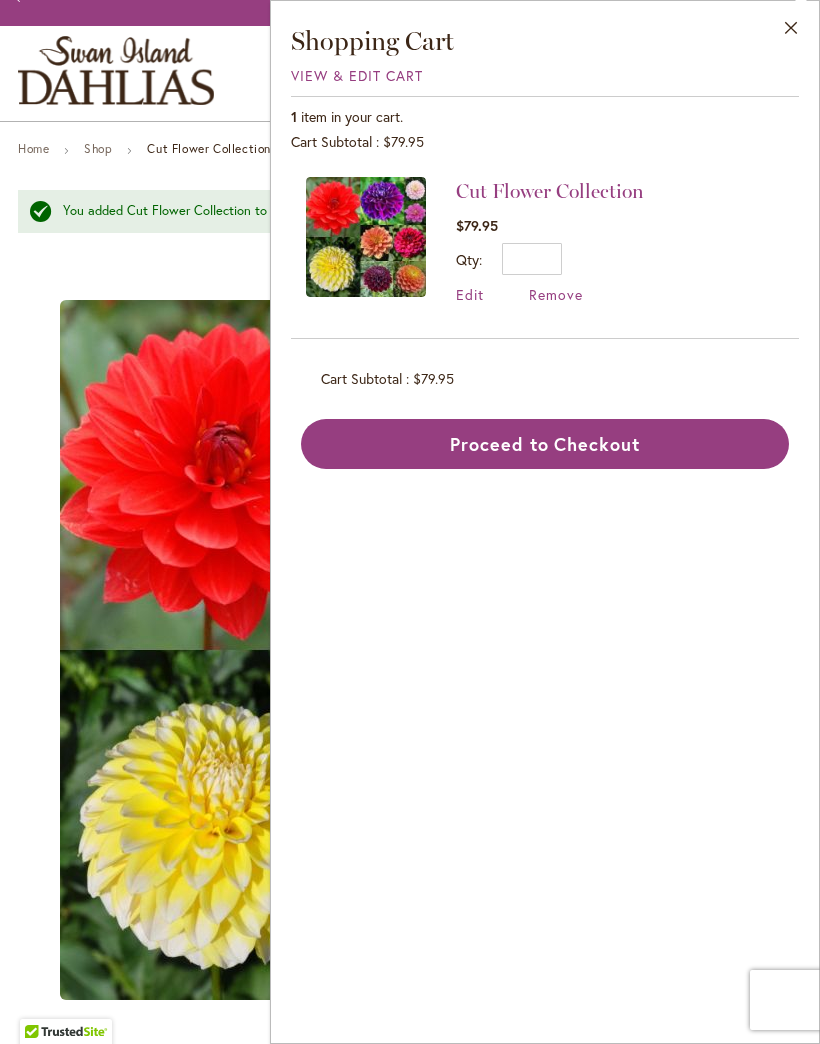click on "Proceed to Checkout" at bounding box center (545, 444) 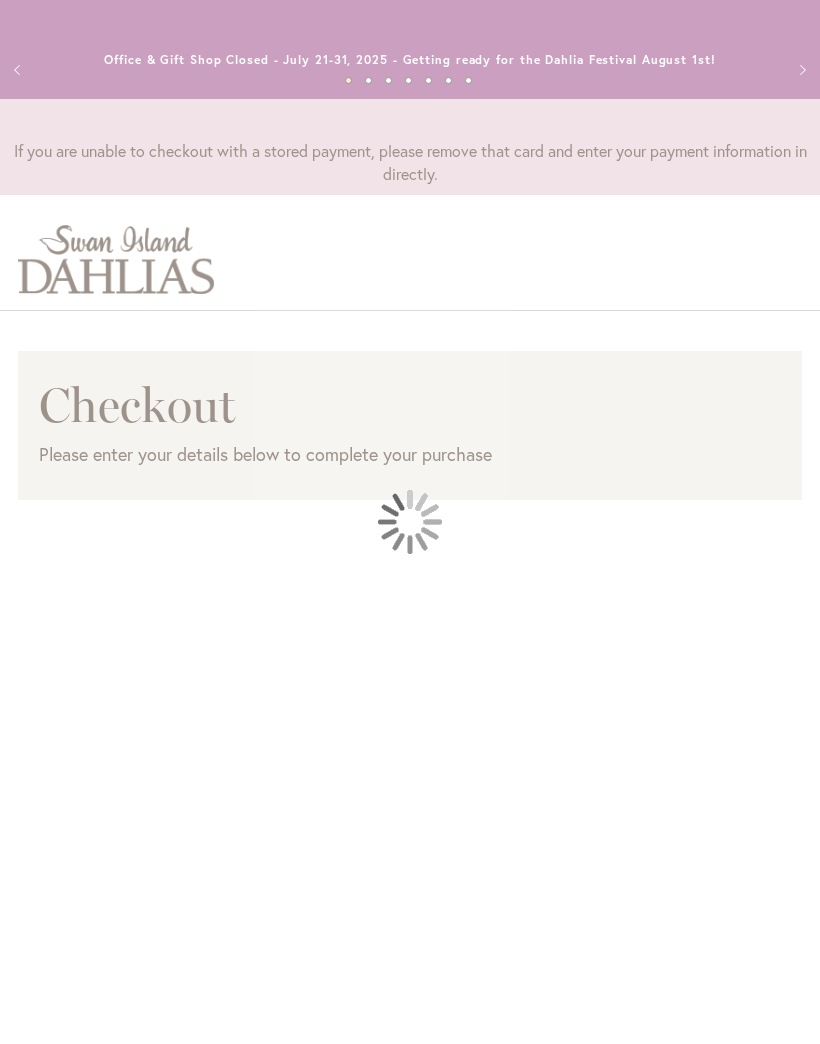 scroll, scrollTop: 0, scrollLeft: 0, axis: both 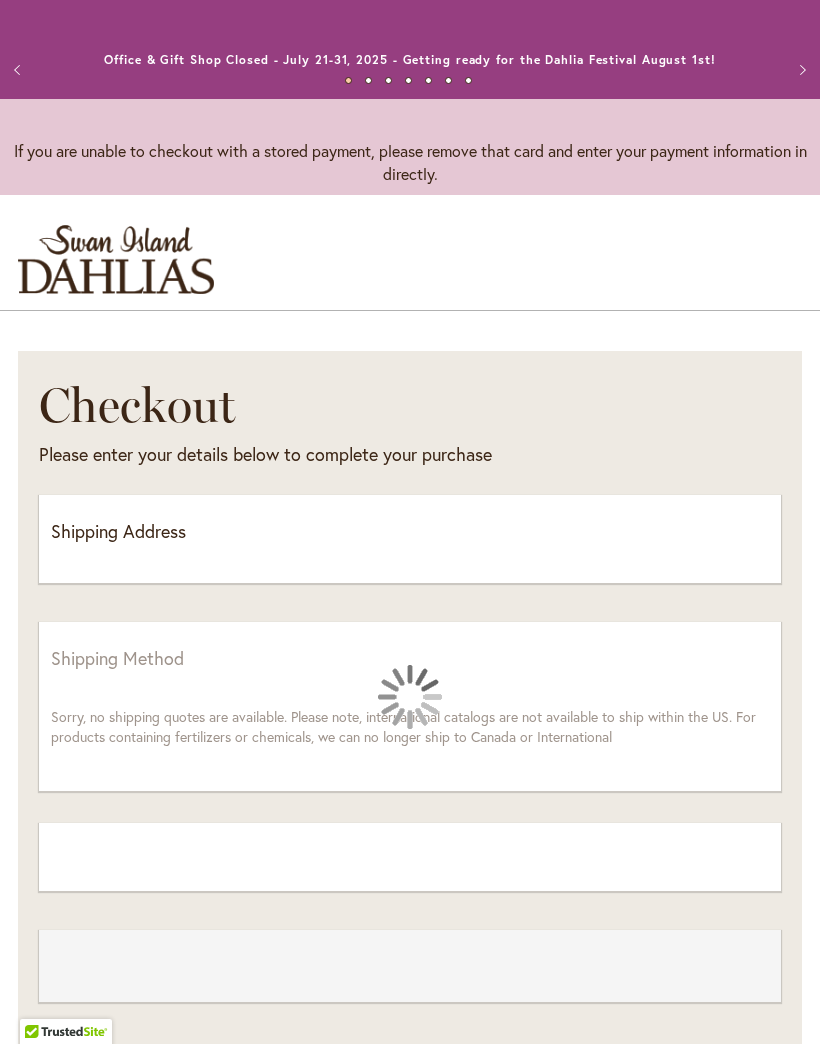 select on "**" 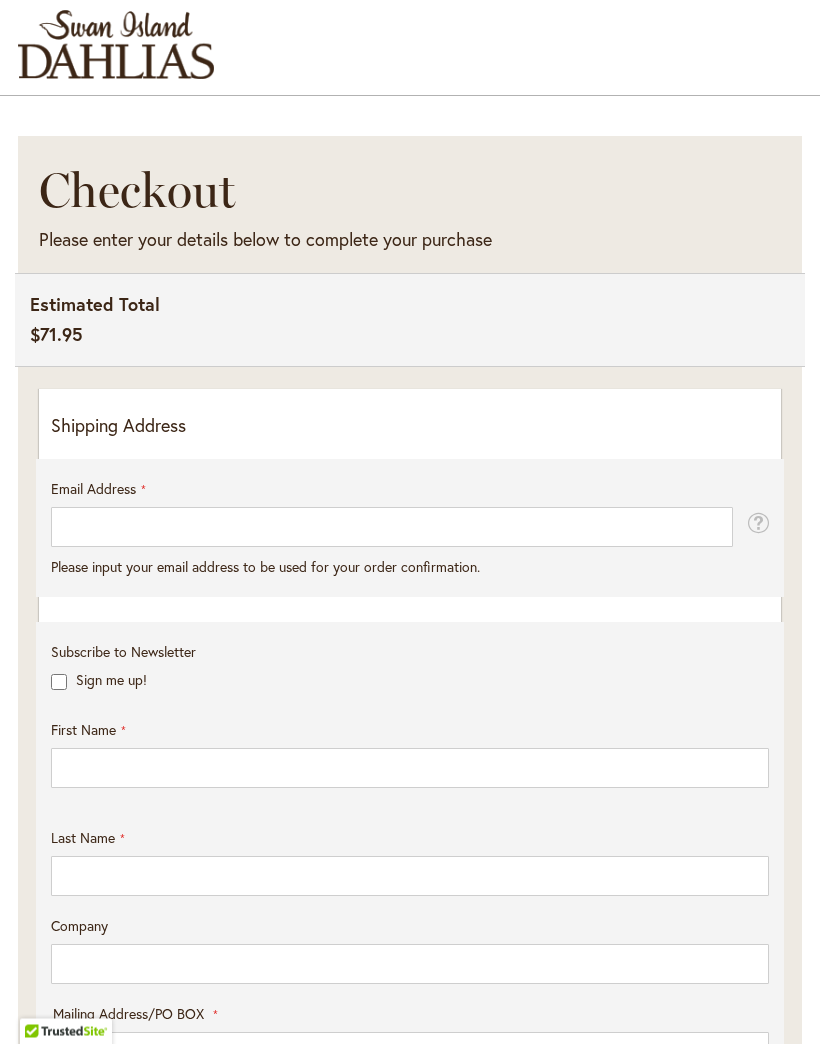 scroll, scrollTop: 216, scrollLeft: 0, axis: vertical 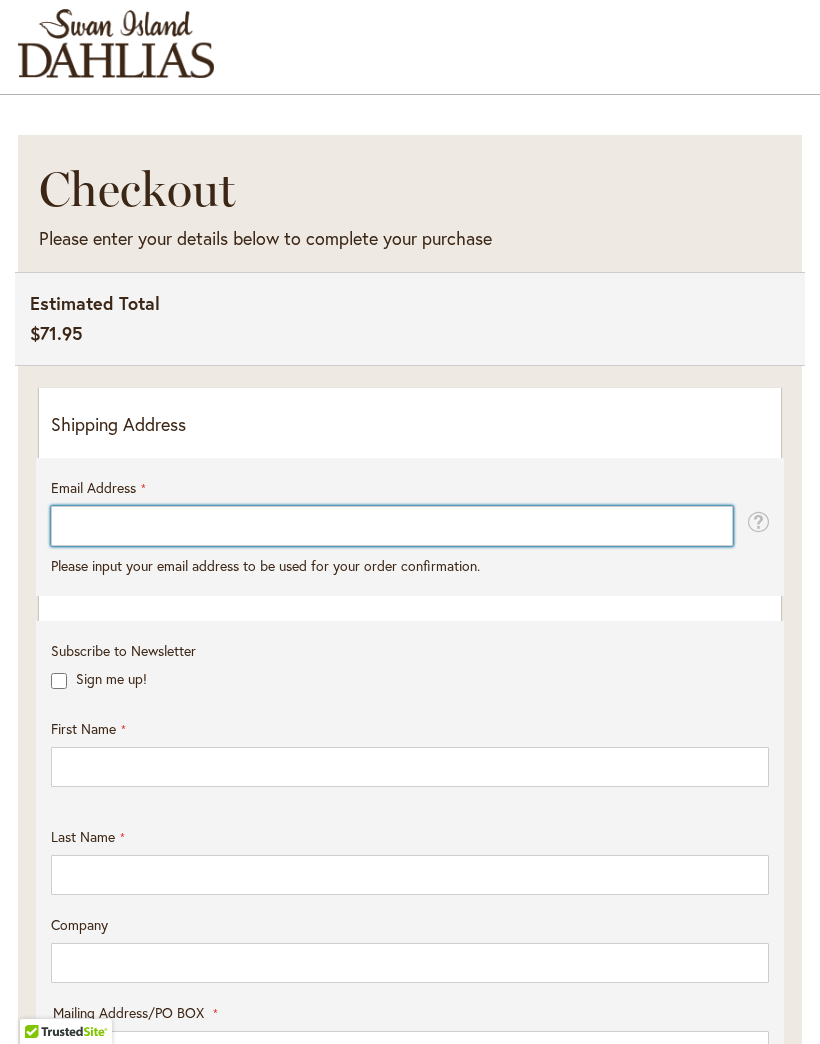 click on "Email Address" at bounding box center [392, 526] 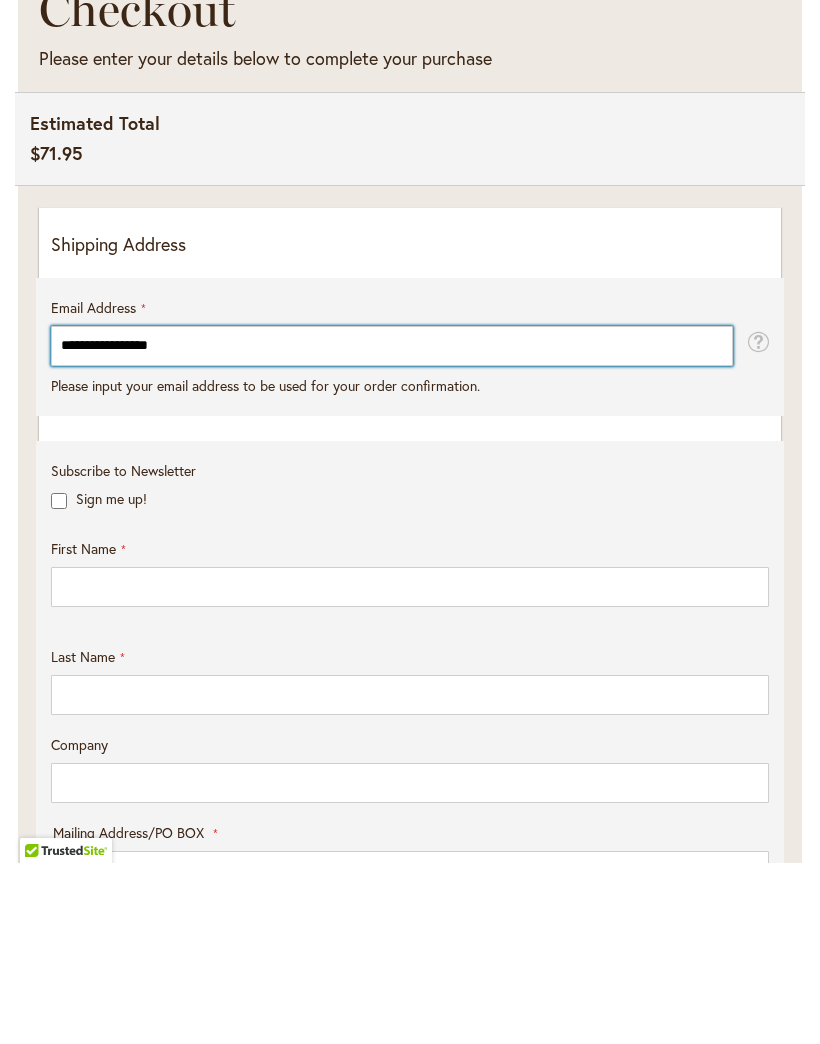 type on "**********" 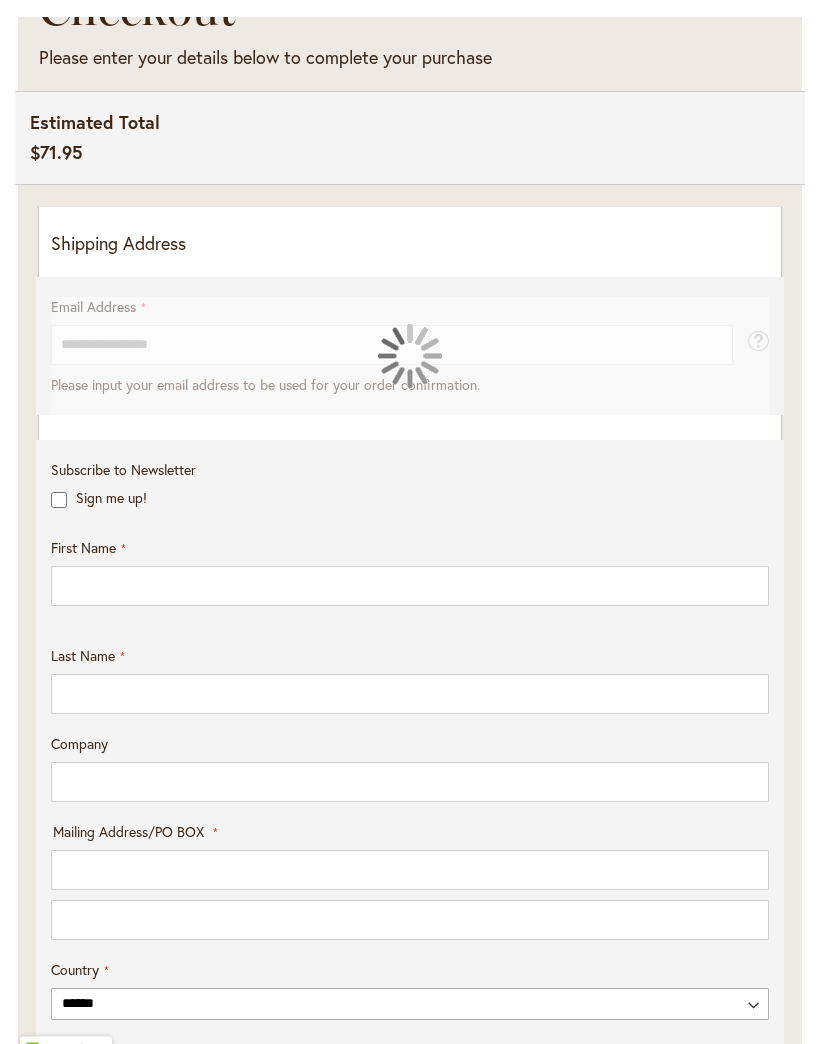 scroll, scrollTop: 414, scrollLeft: 0, axis: vertical 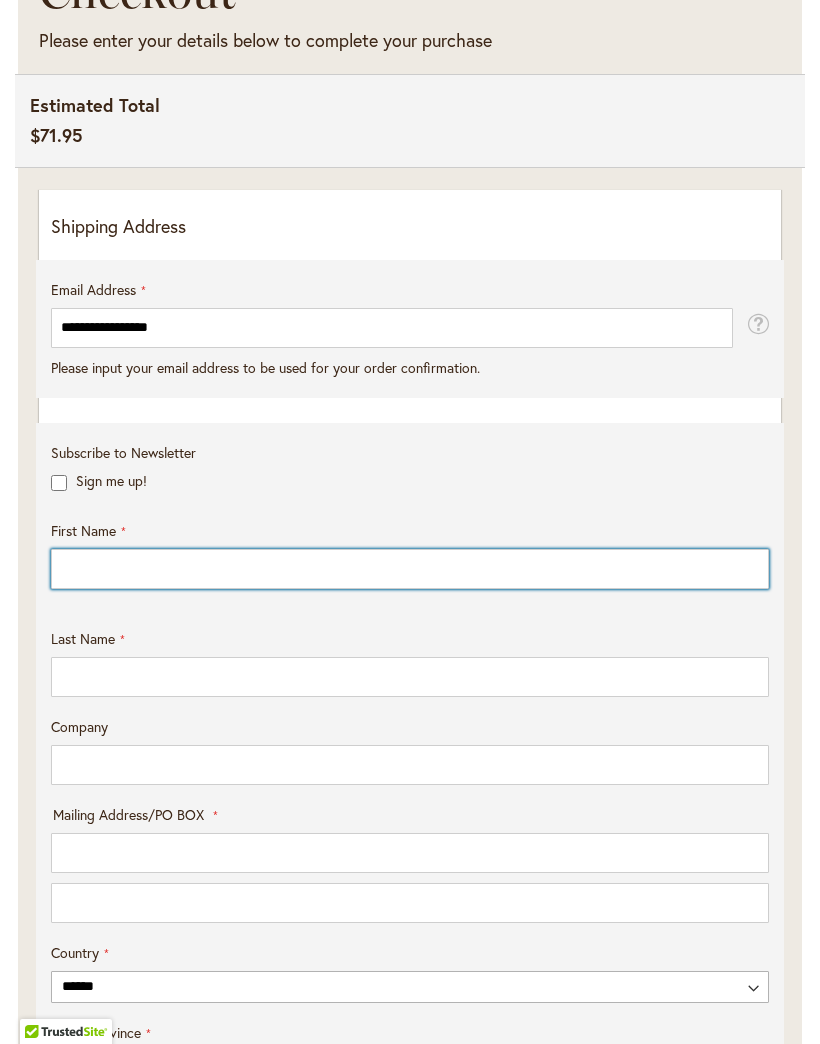 click on "First Name" at bounding box center [410, 569] 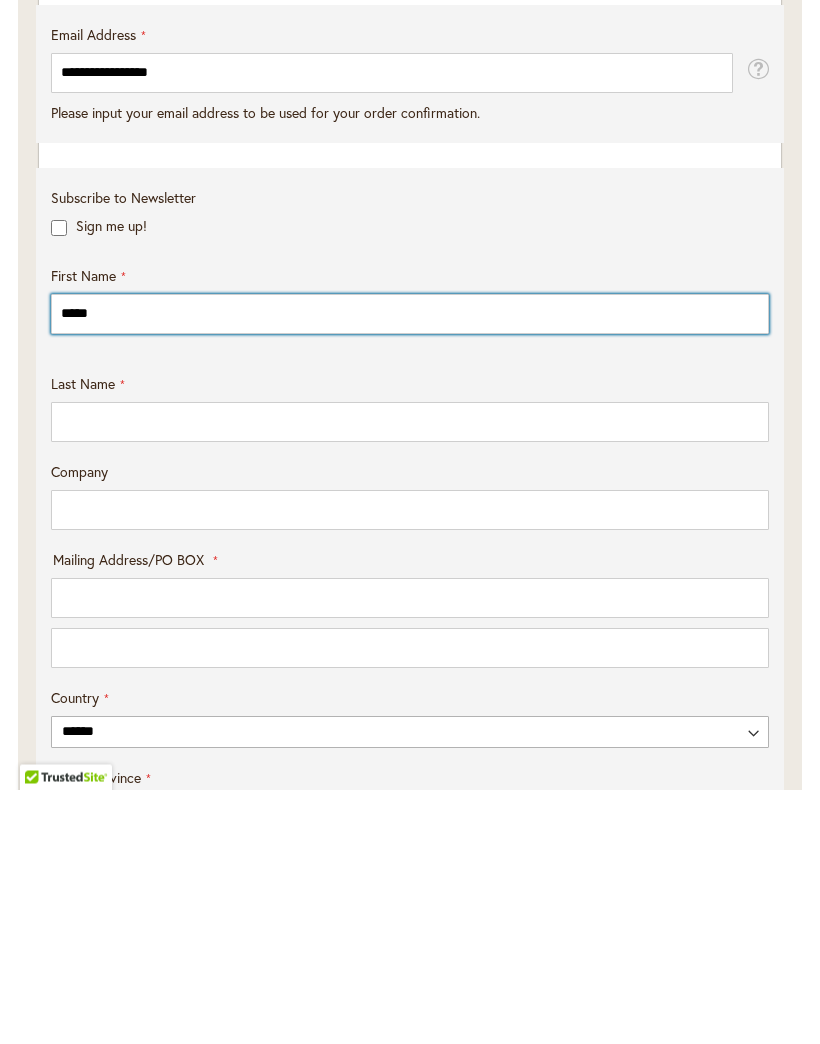 type on "*****" 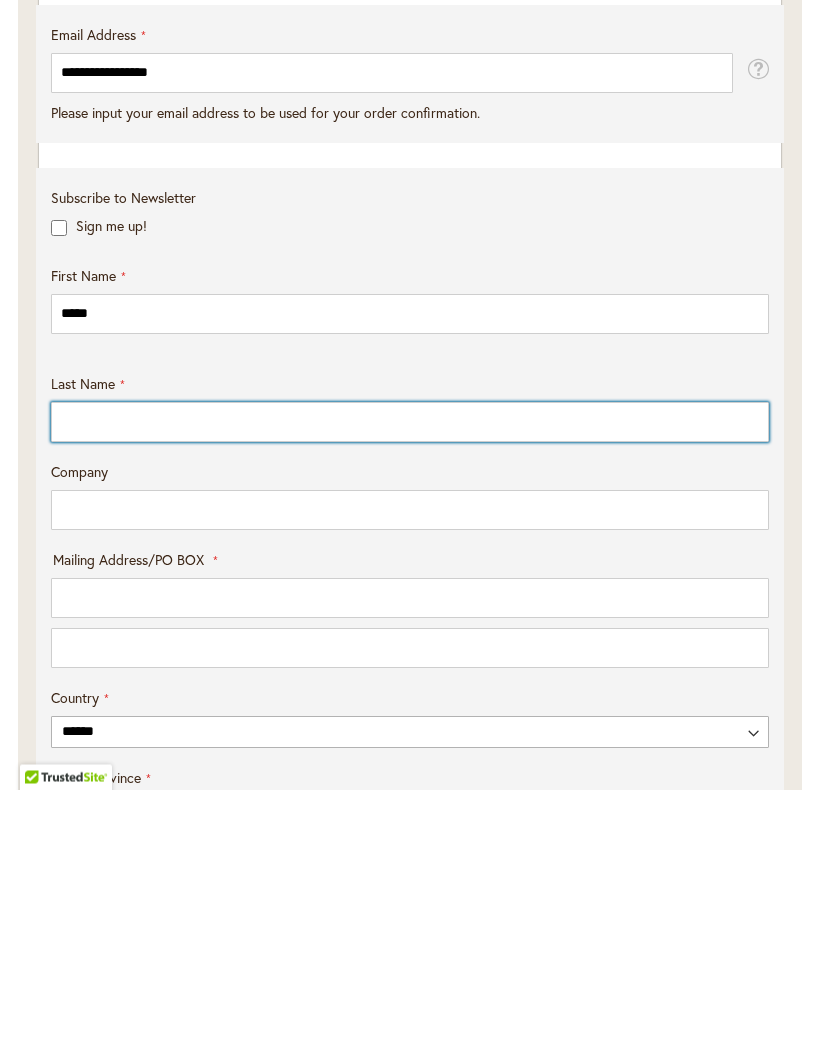 click on "Last Name" at bounding box center [410, 677] 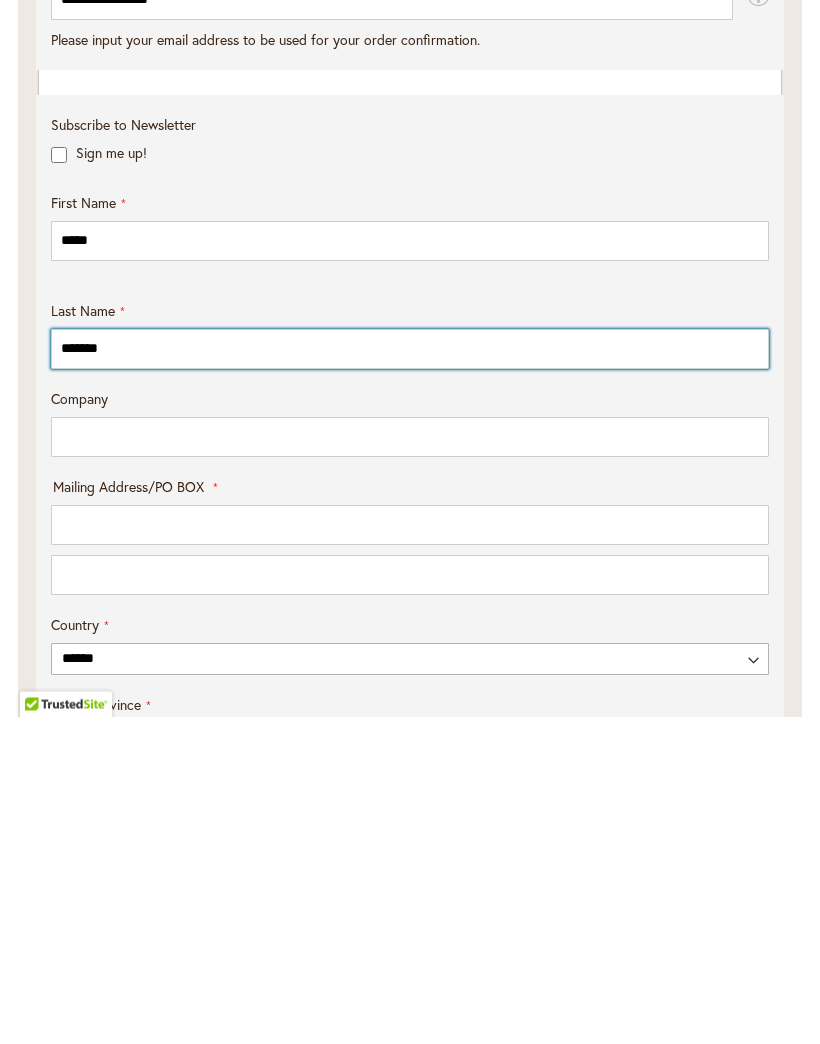 type on "*******" 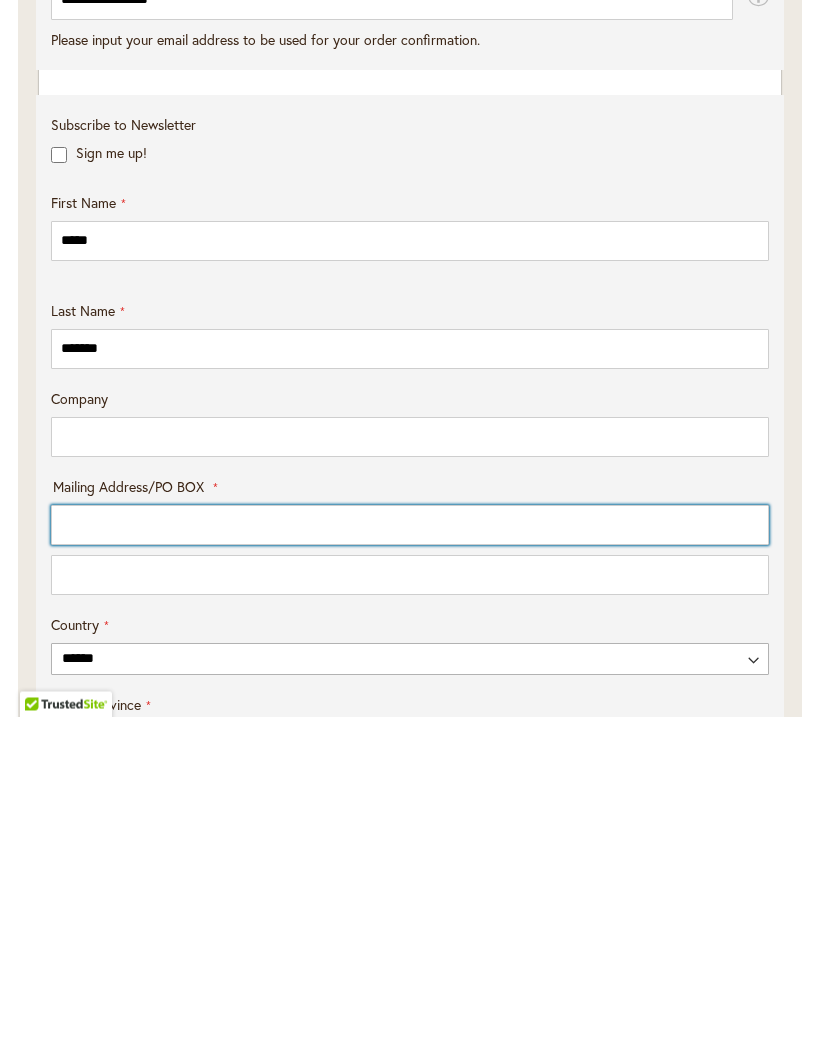 click on "Mailing Address/PO BOX: Line 1" at bounding box center (410, 853) 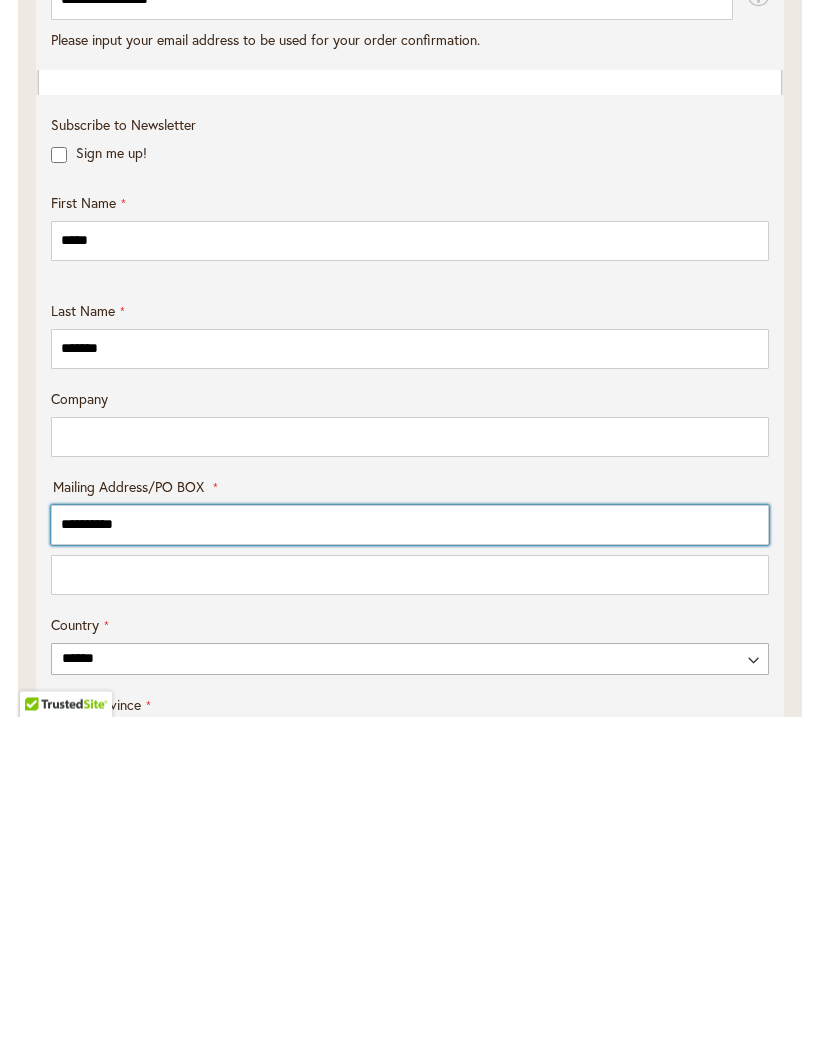 type on "**********" 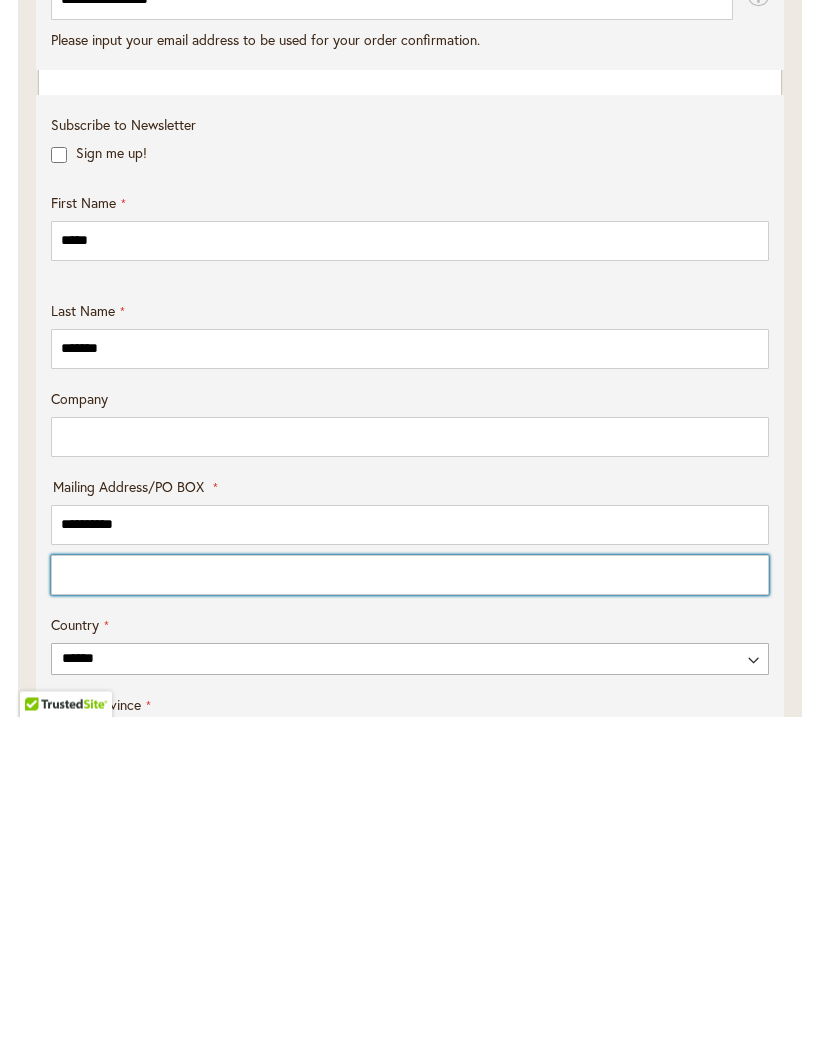 click on "Mailing Address/PO BOX: Line 2" at bounding box center [410, 903] 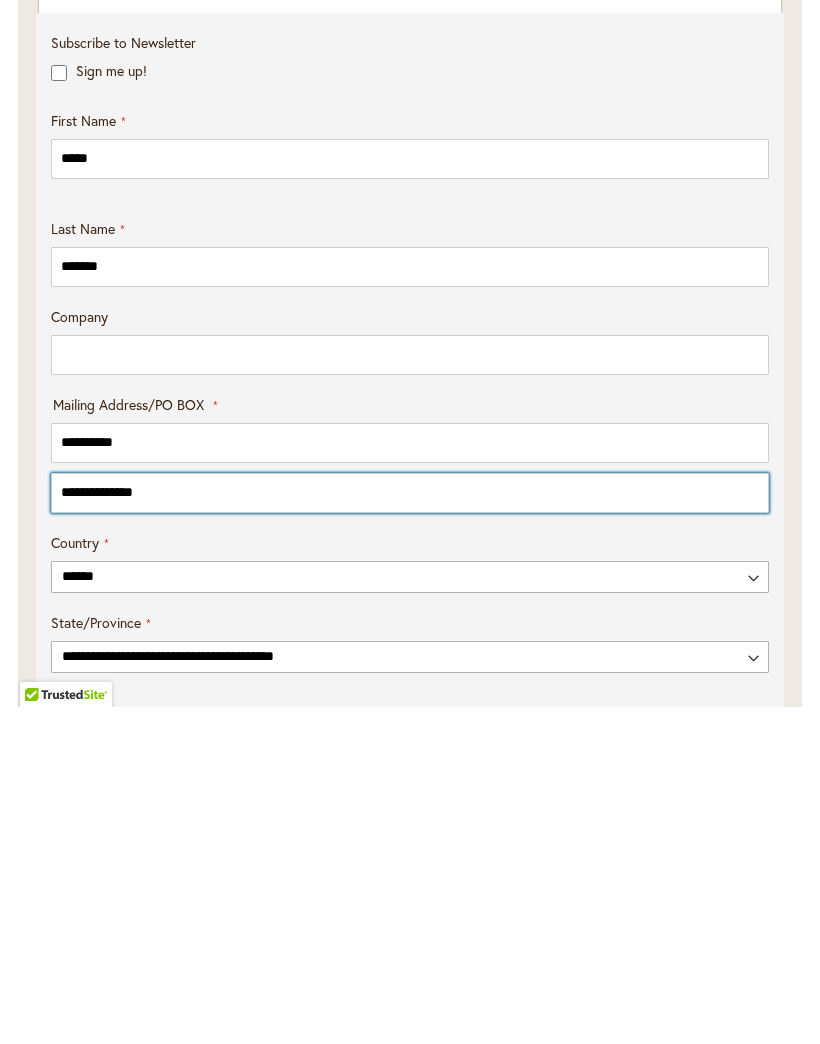 scroll, scrollTop: 487, scrollLeft: 0, axis: vertical 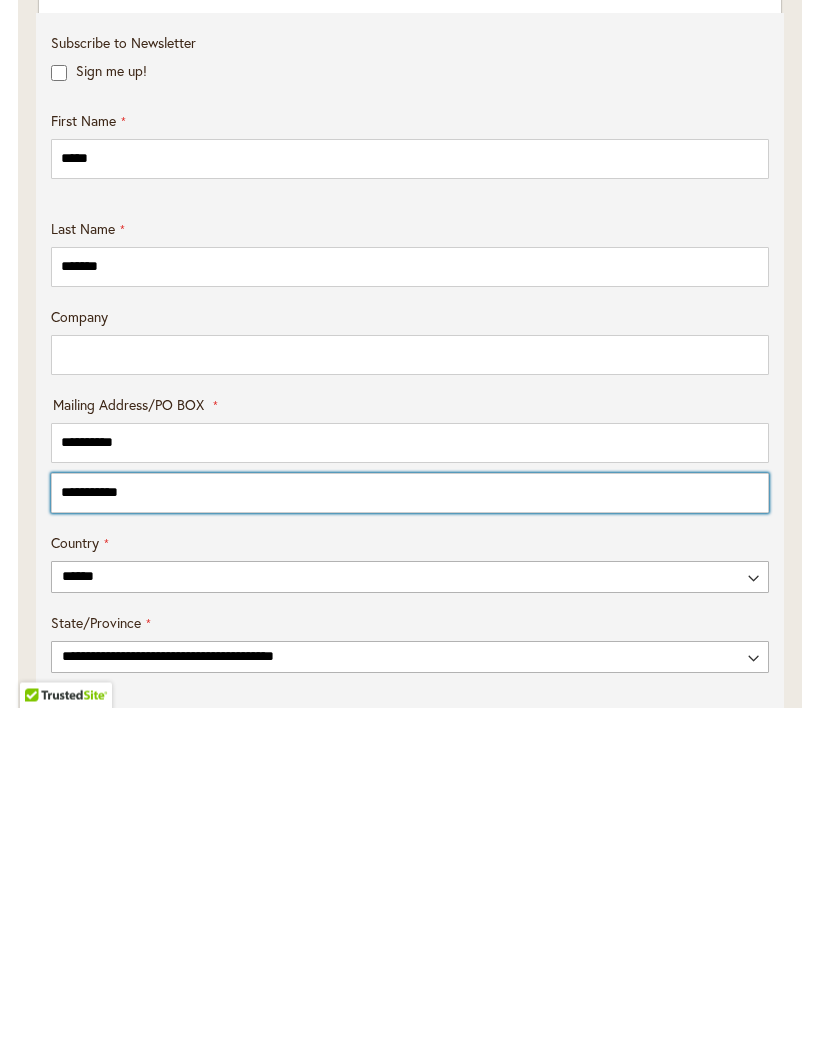 type on "**********" 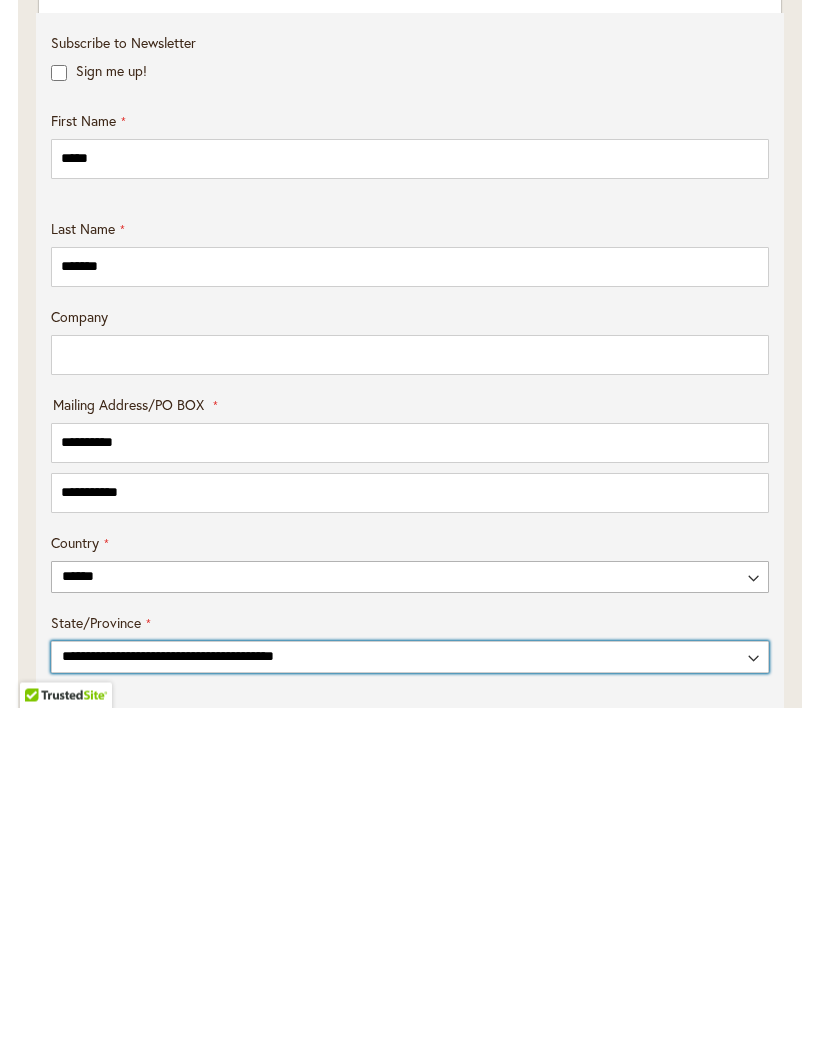 click on "**********" at bounding box center (410, 994) 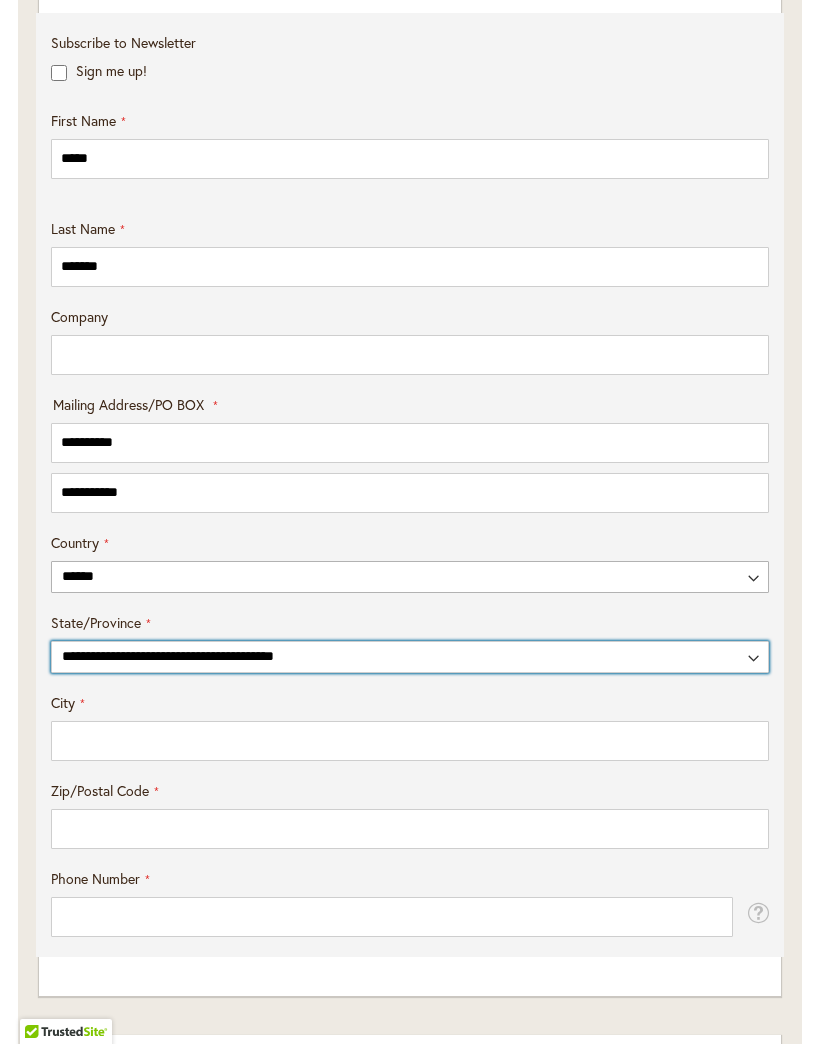 select on "**" 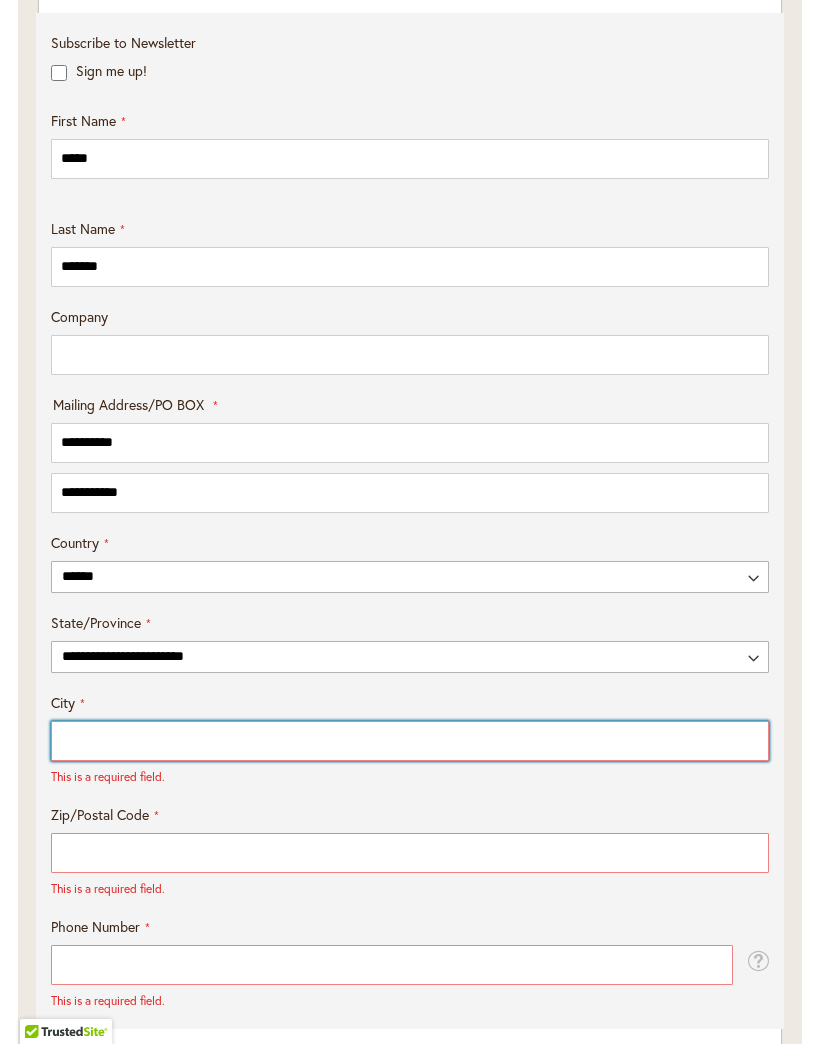 click on "City" at bounding box center [410, 741] 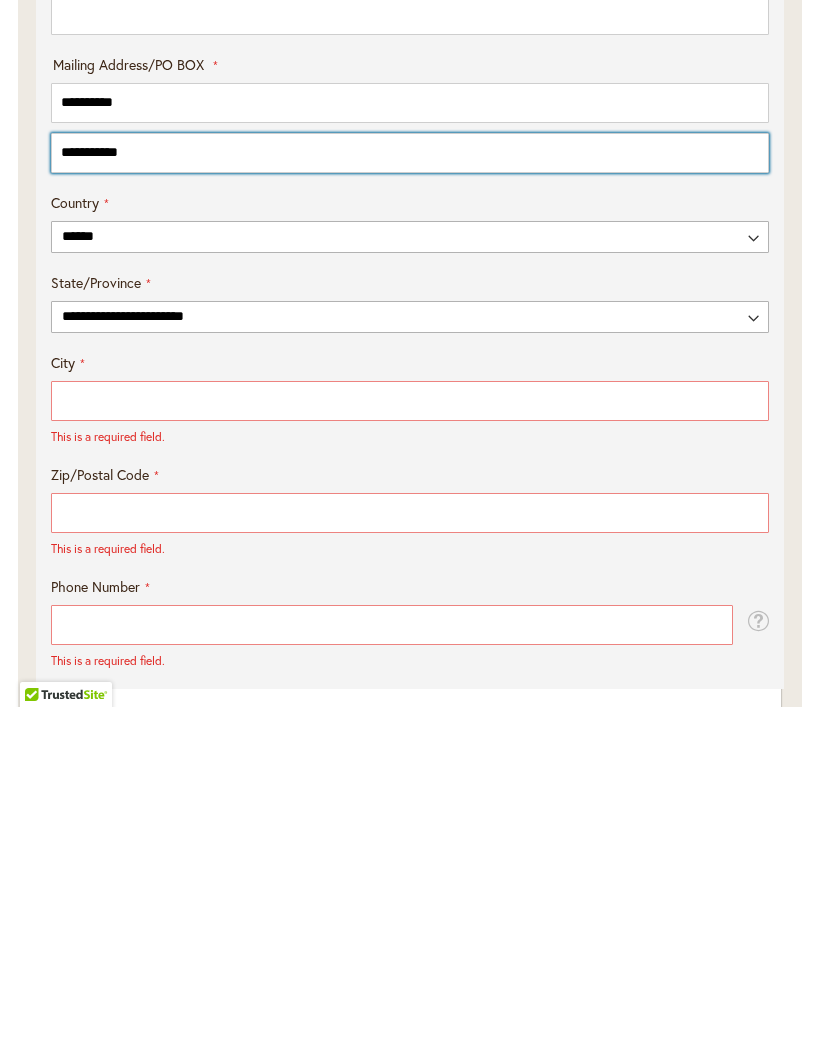 click on "**********" at bounding box center (410, 490) 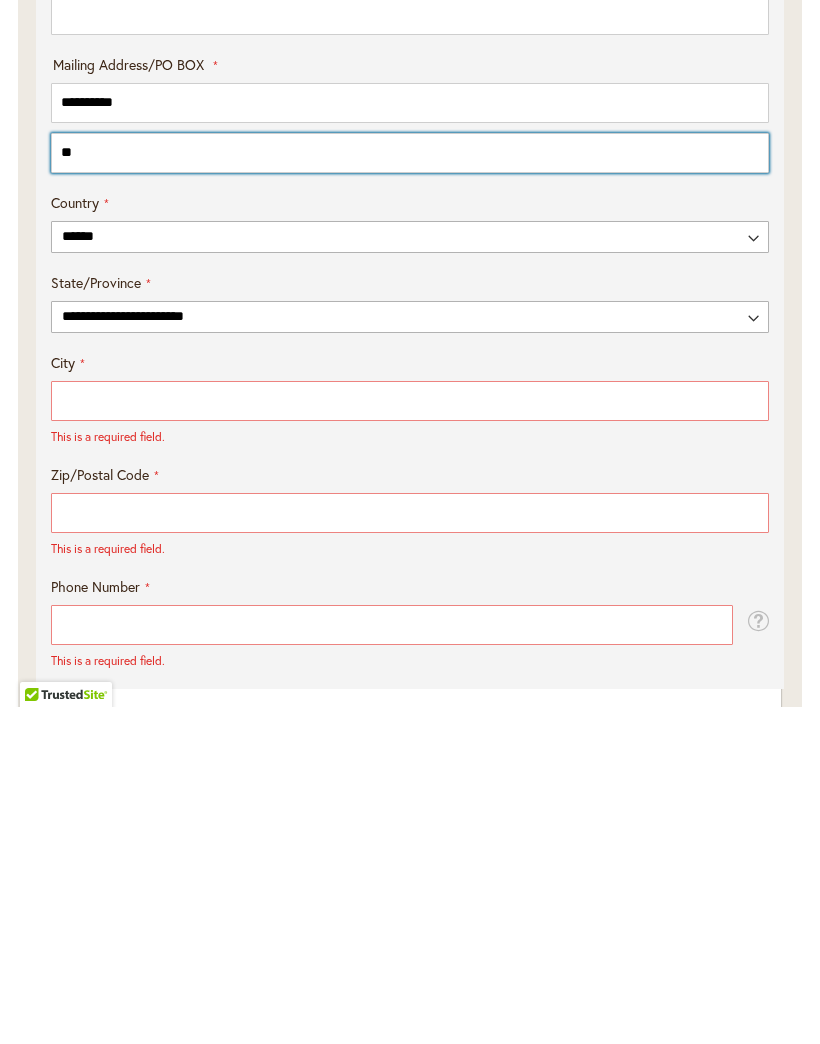 type on "*" 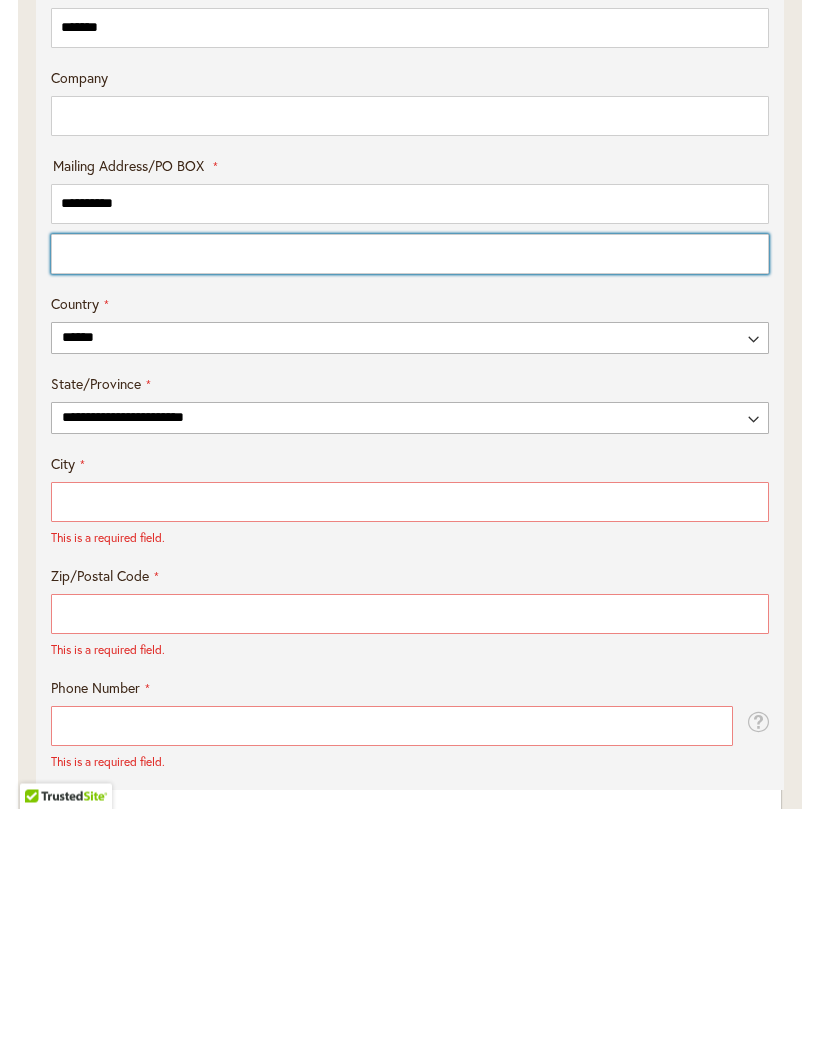 click on "Mailing Address/PO BOX: Line 2" at bounding box center [410, 490] 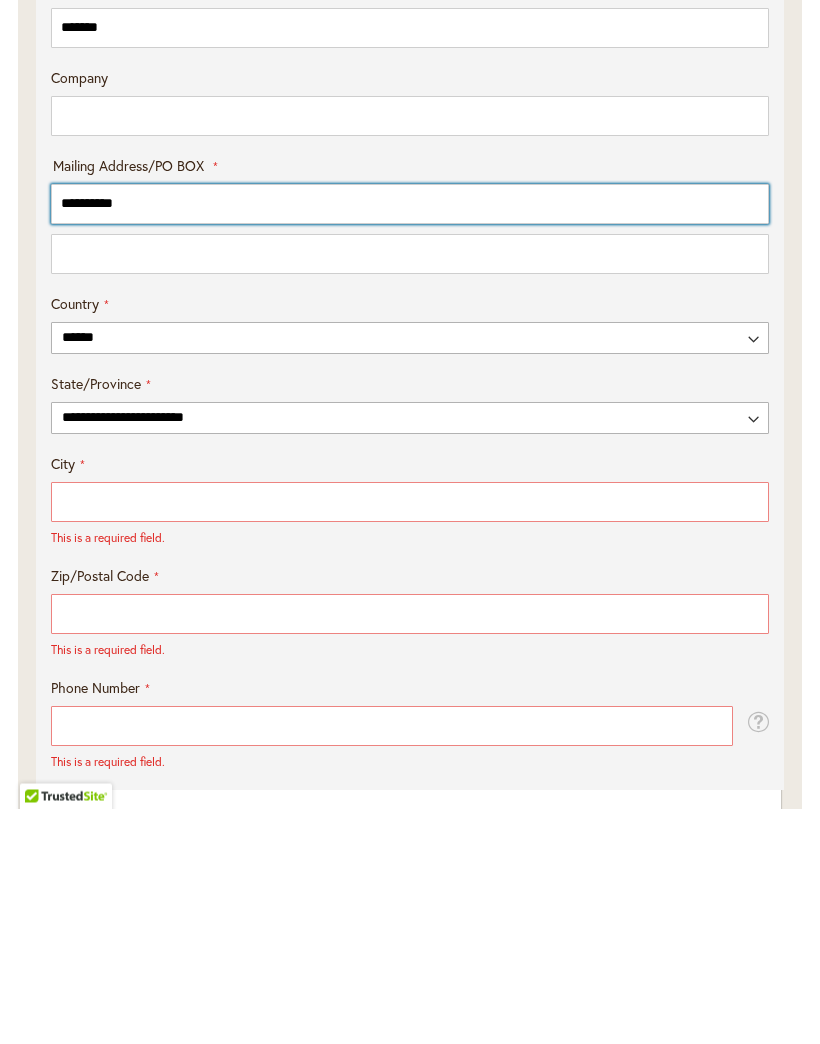 click on "**********" at bounding box center (410, 440) 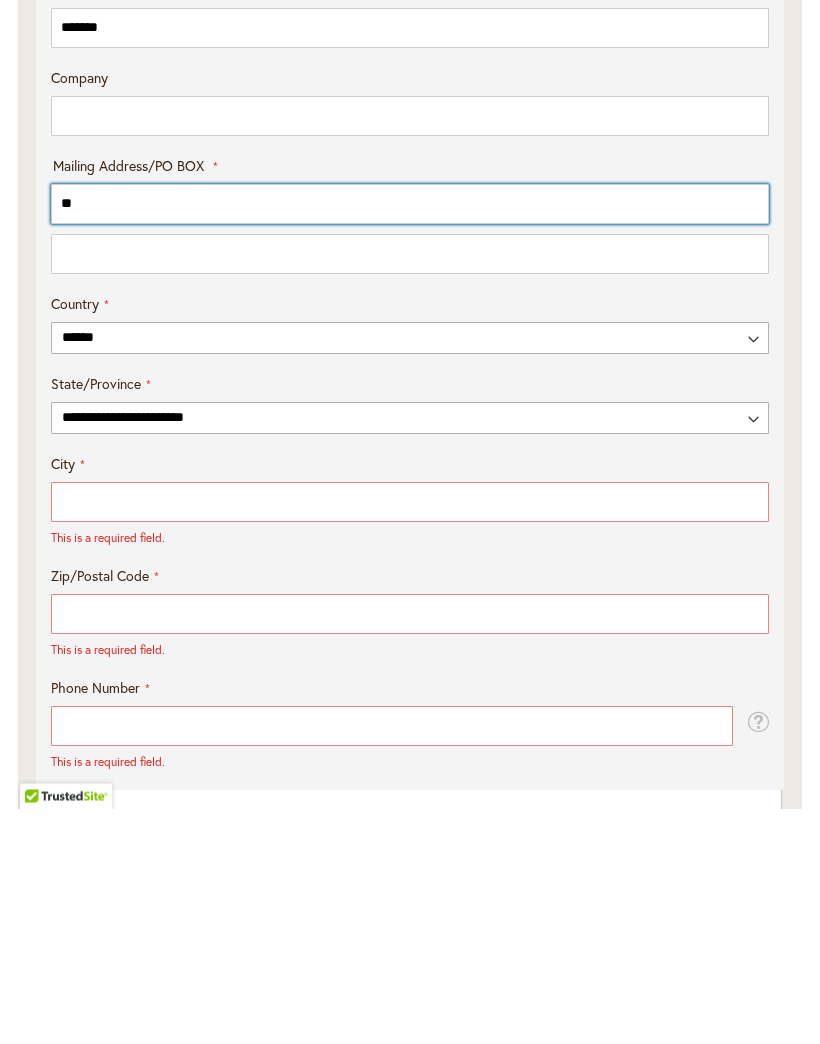 type on "*" 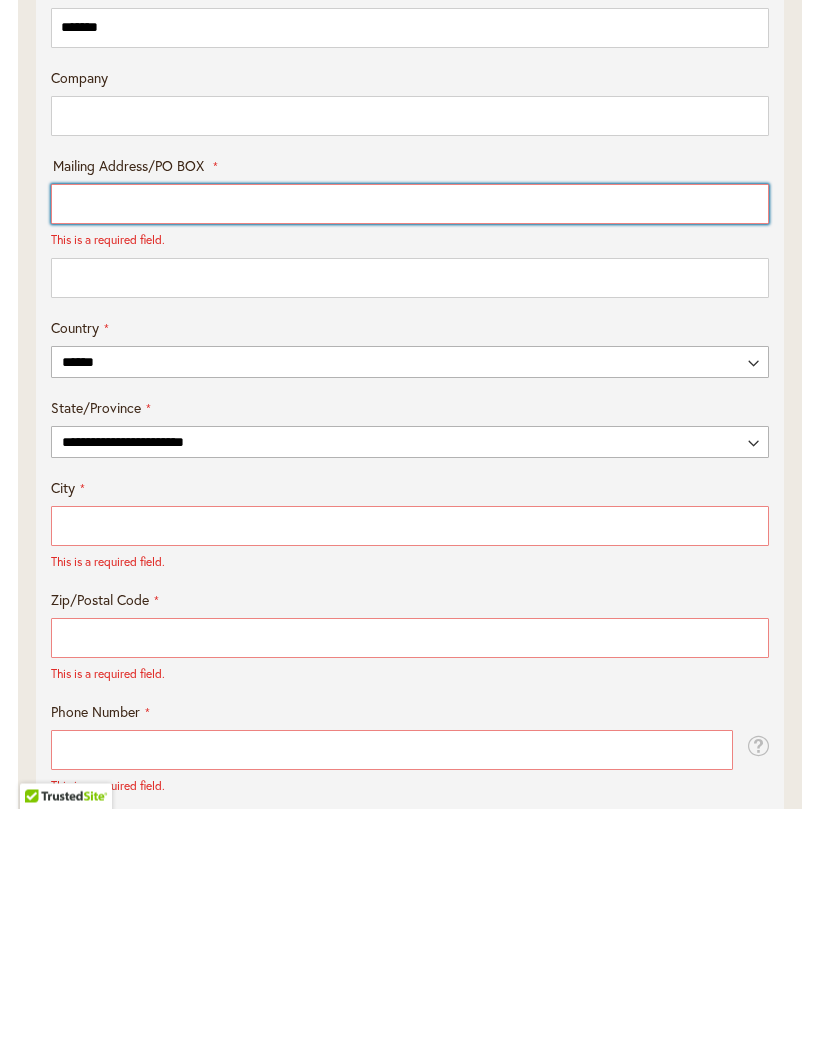 type 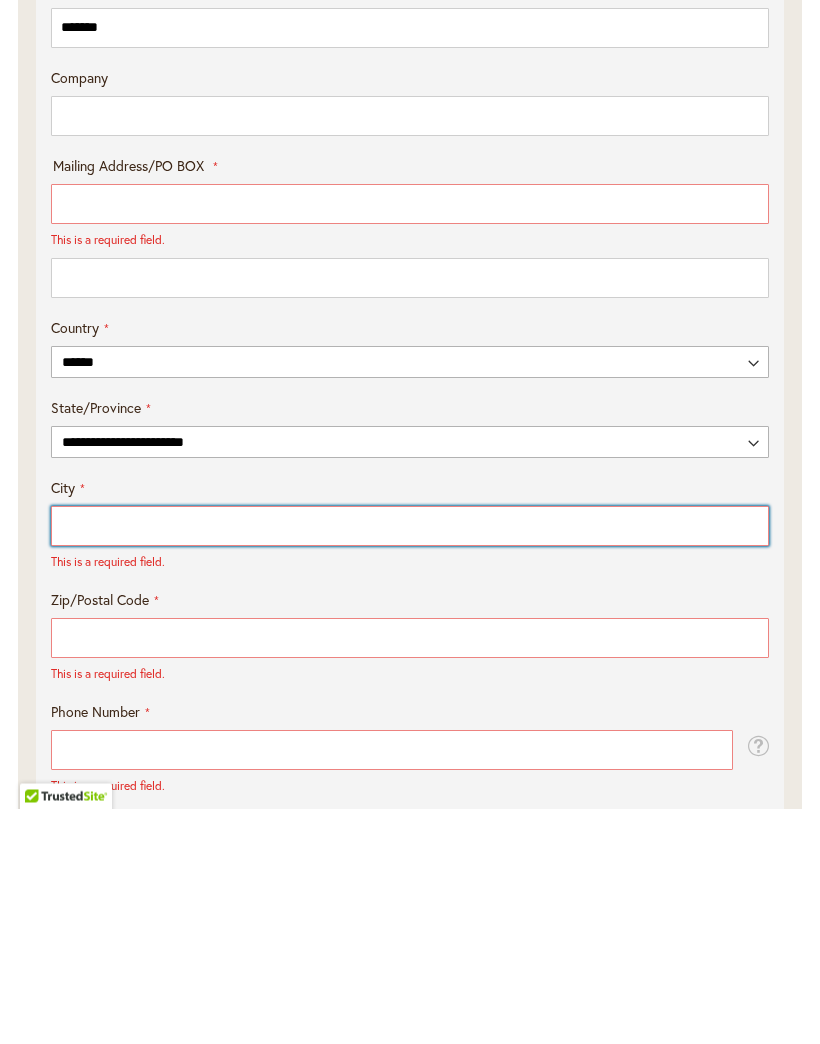 click on "City" at bounding box center (410, 762) 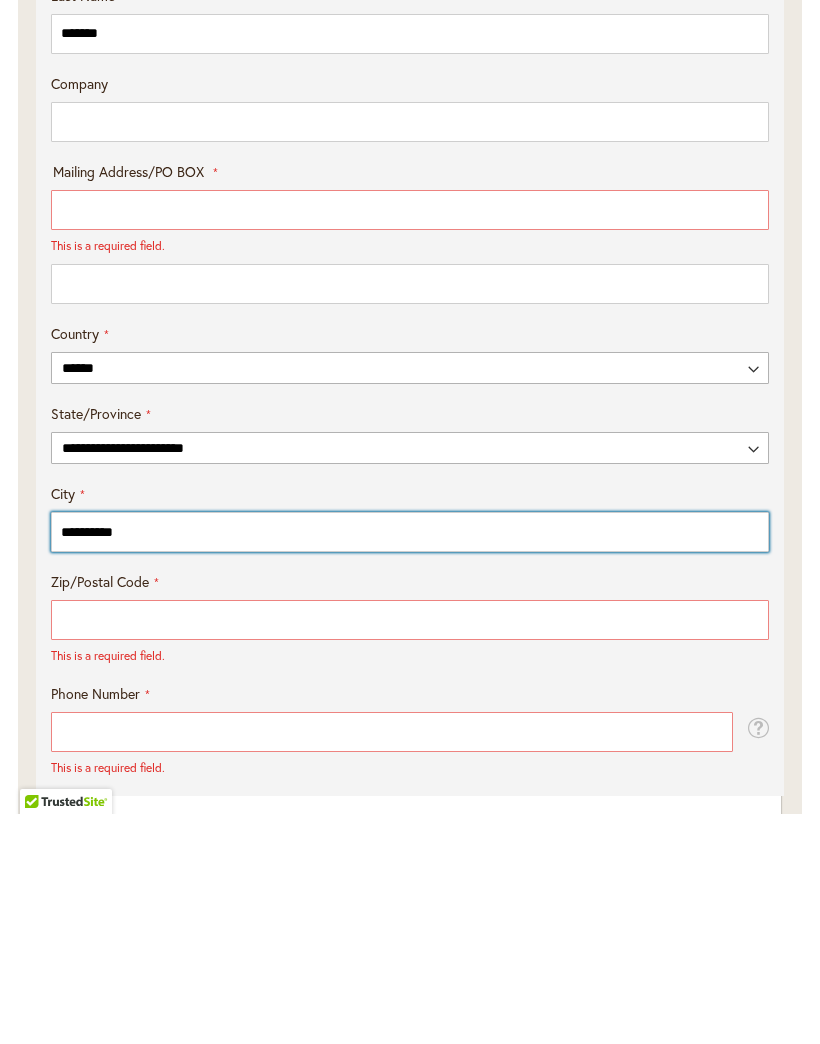 type on "**********" 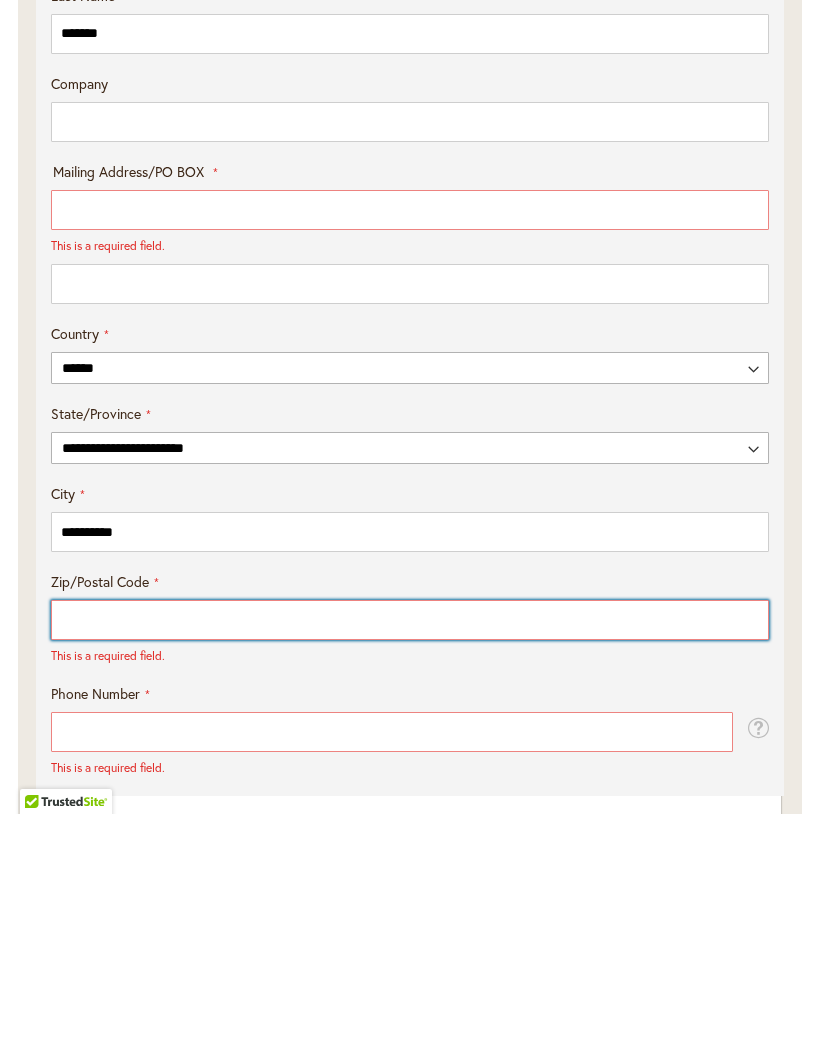 click on "Zip/Postal Code" at bounding box center [410, 850] 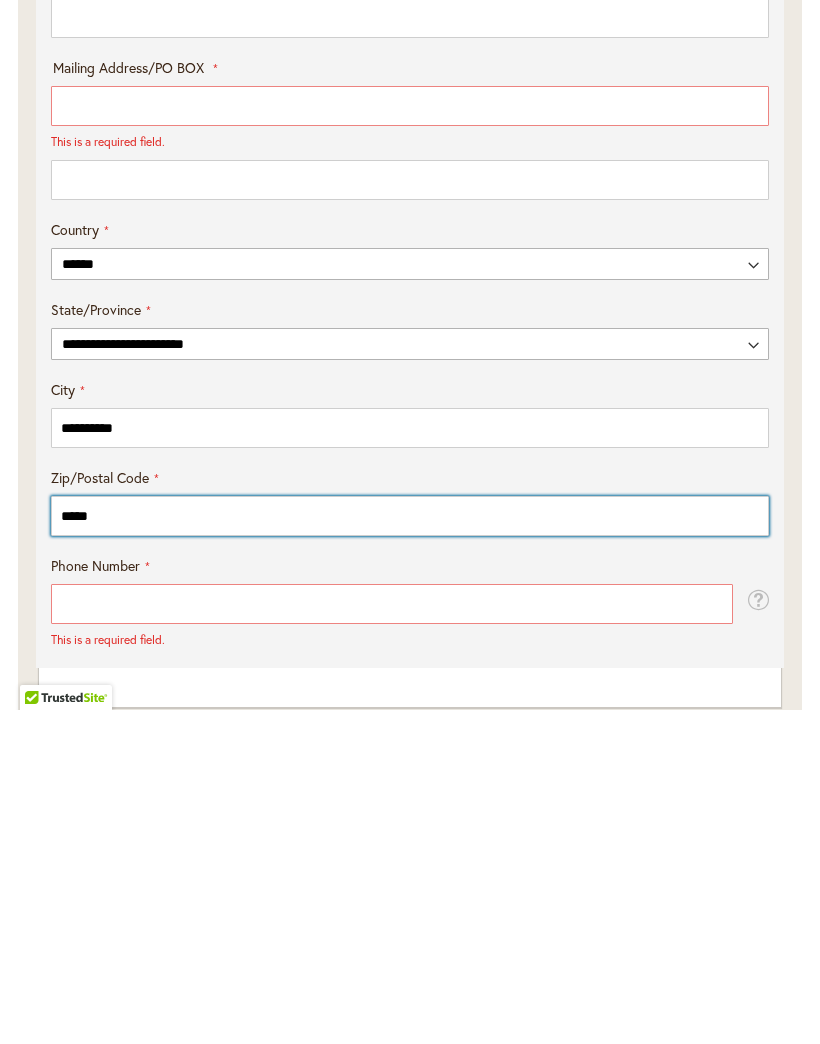 scroll, scrollTop: 836, scrollLeft: 0, axis: vertical 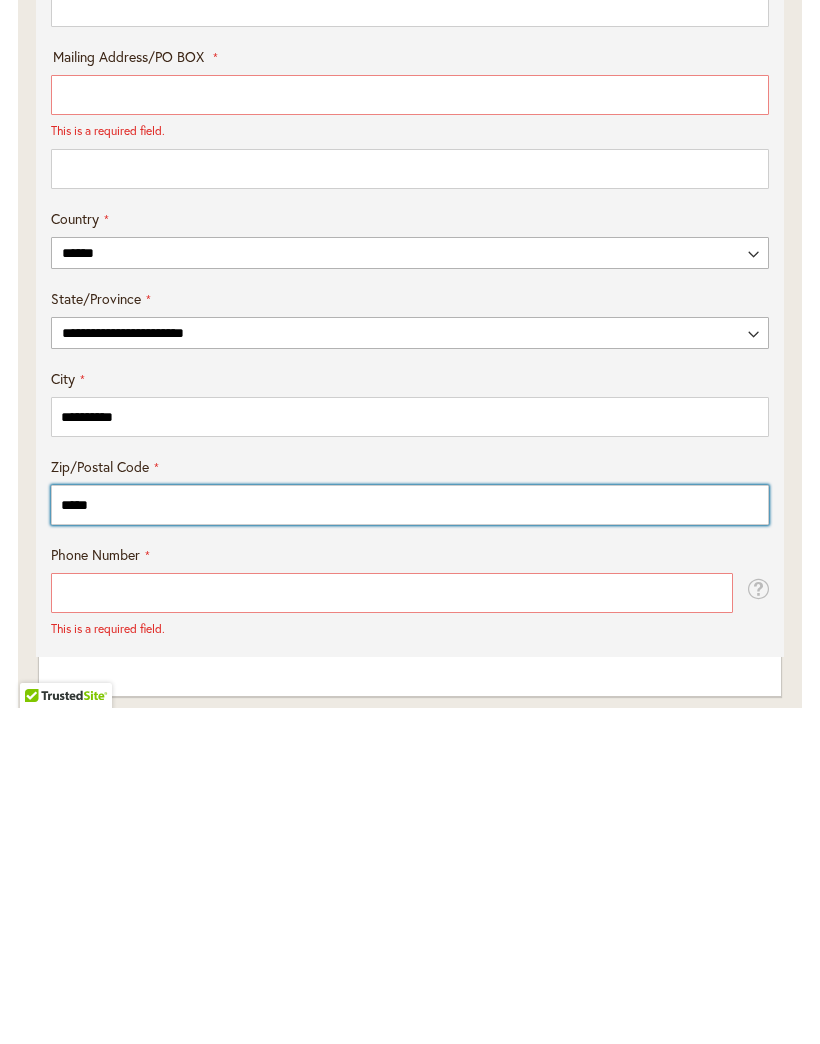 type on "*****" 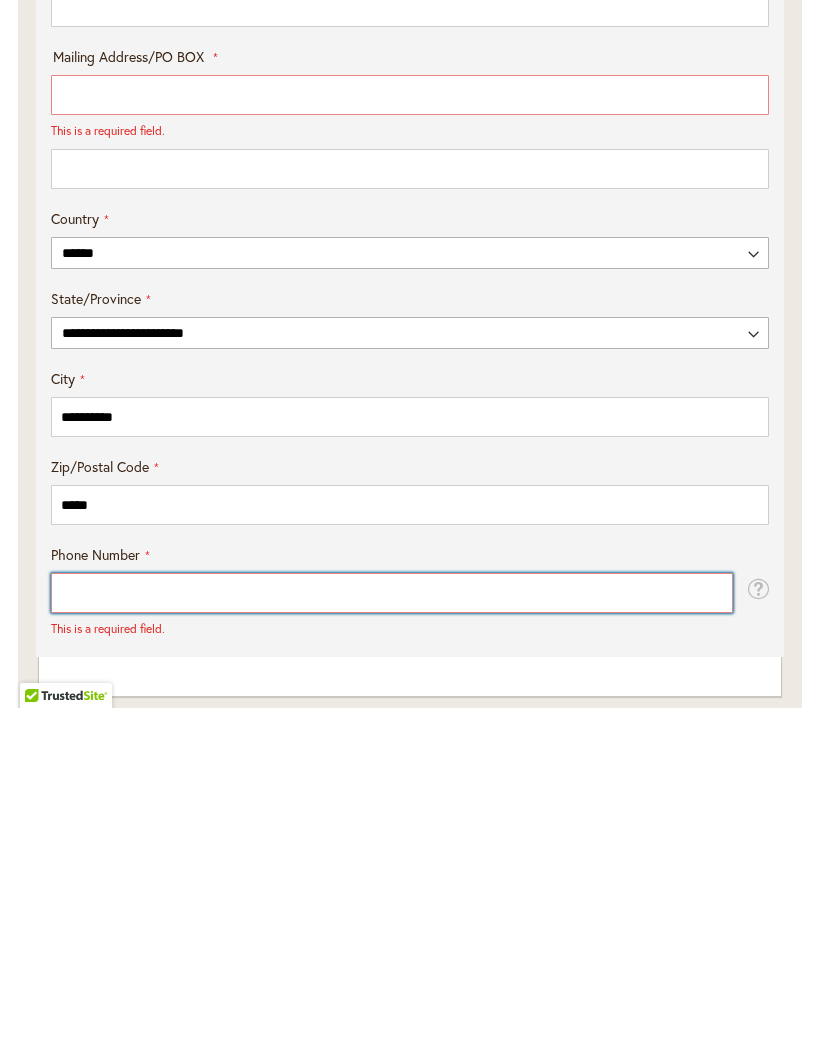 click on "Phone Number" at bounding box center [392, 929] 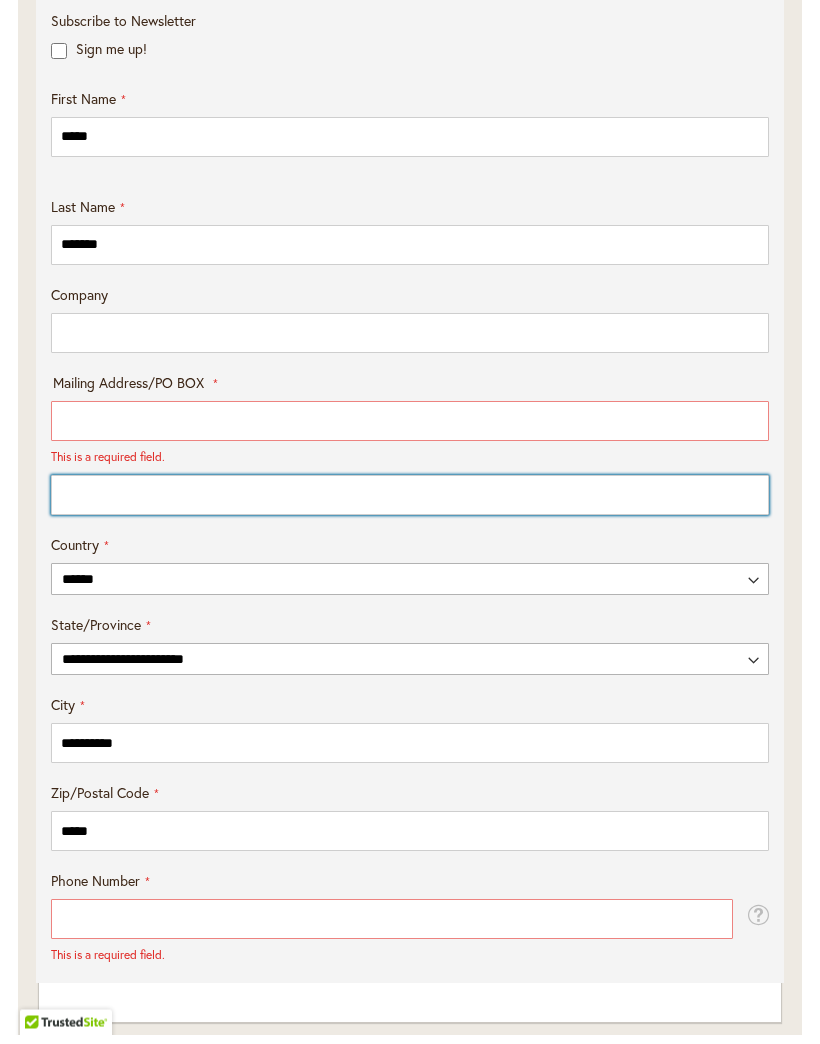 click on "Mailing Address/PO BOX: Line 2" at bounding box center (410, 505) 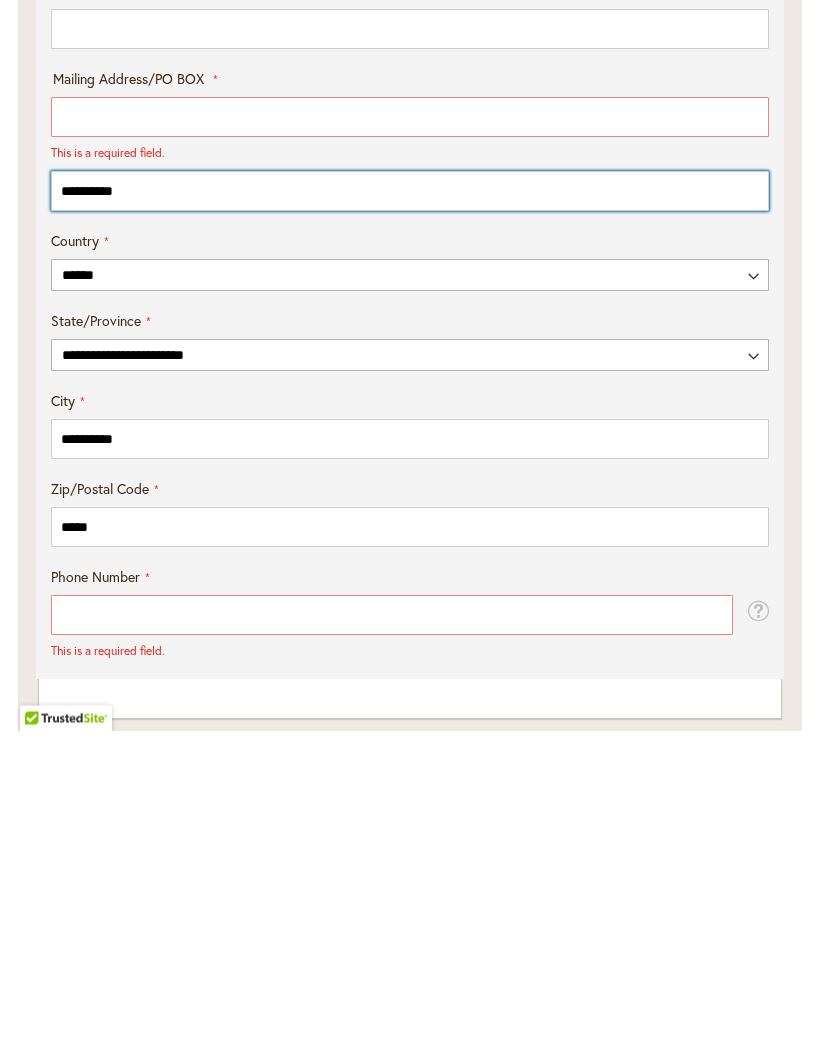 type on "**********" 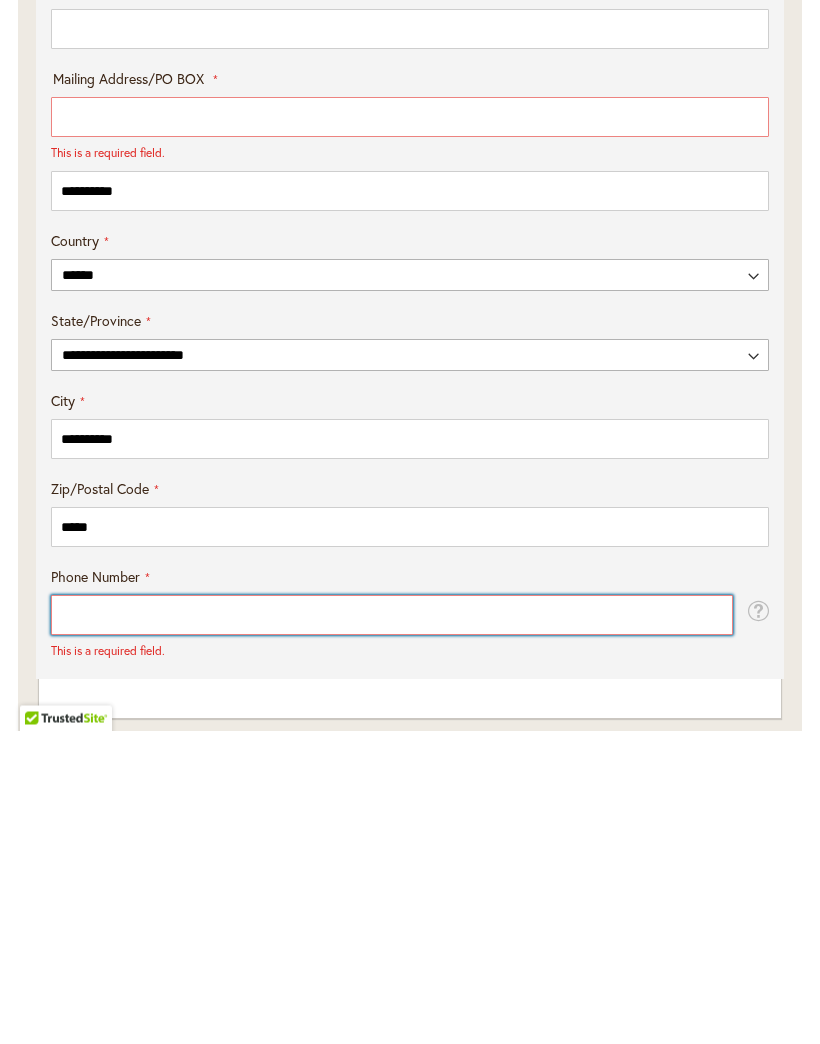 click on "Phone Number" at bounding box center [392, 929] 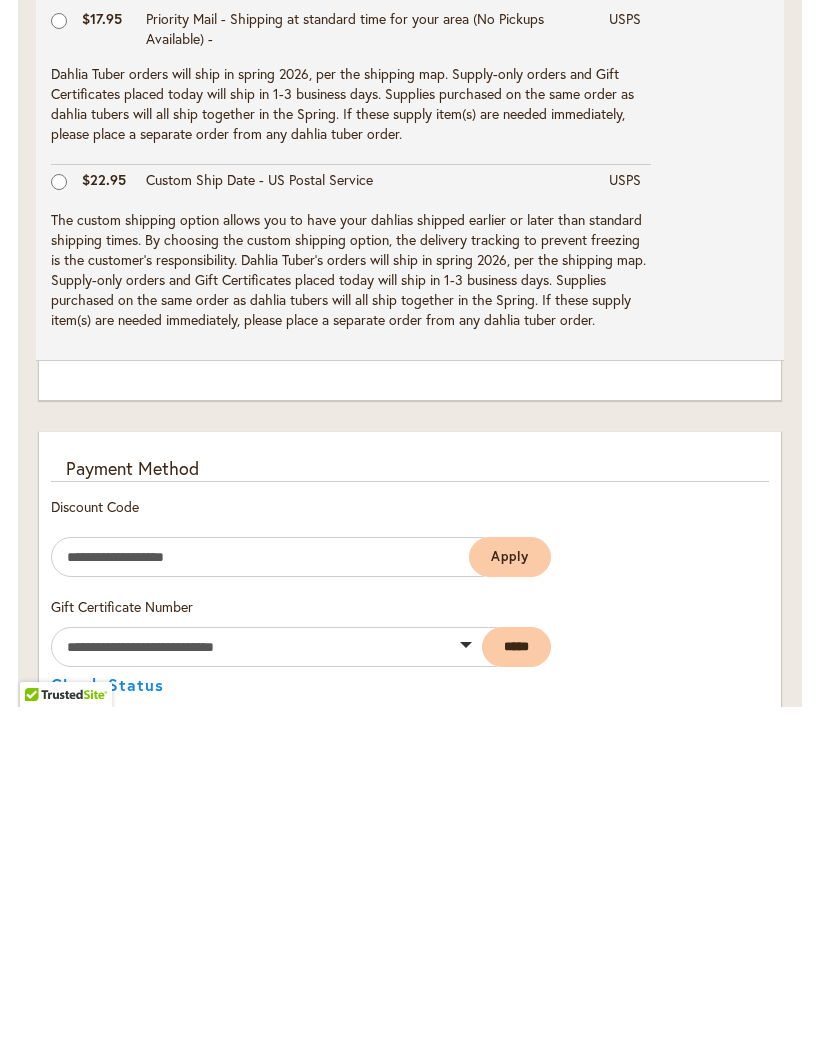 scroll, scrollTop: 1678, scrollLeft: 0, axis: vertical 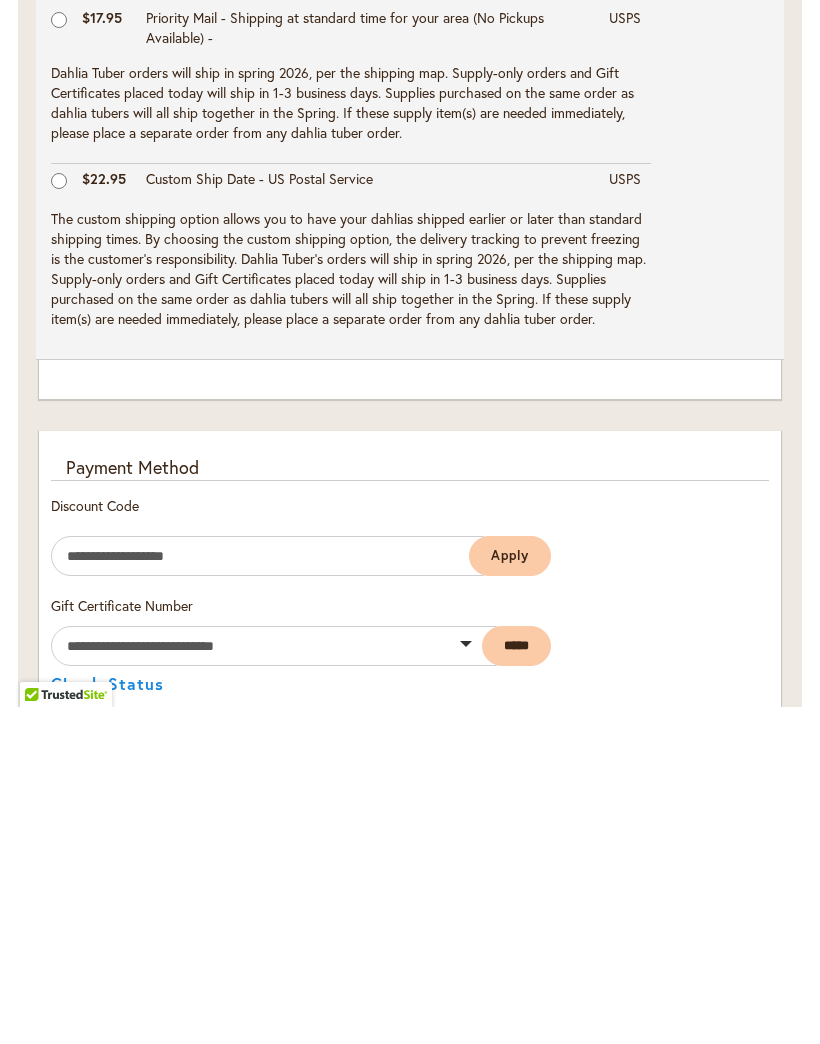 type on "**********" 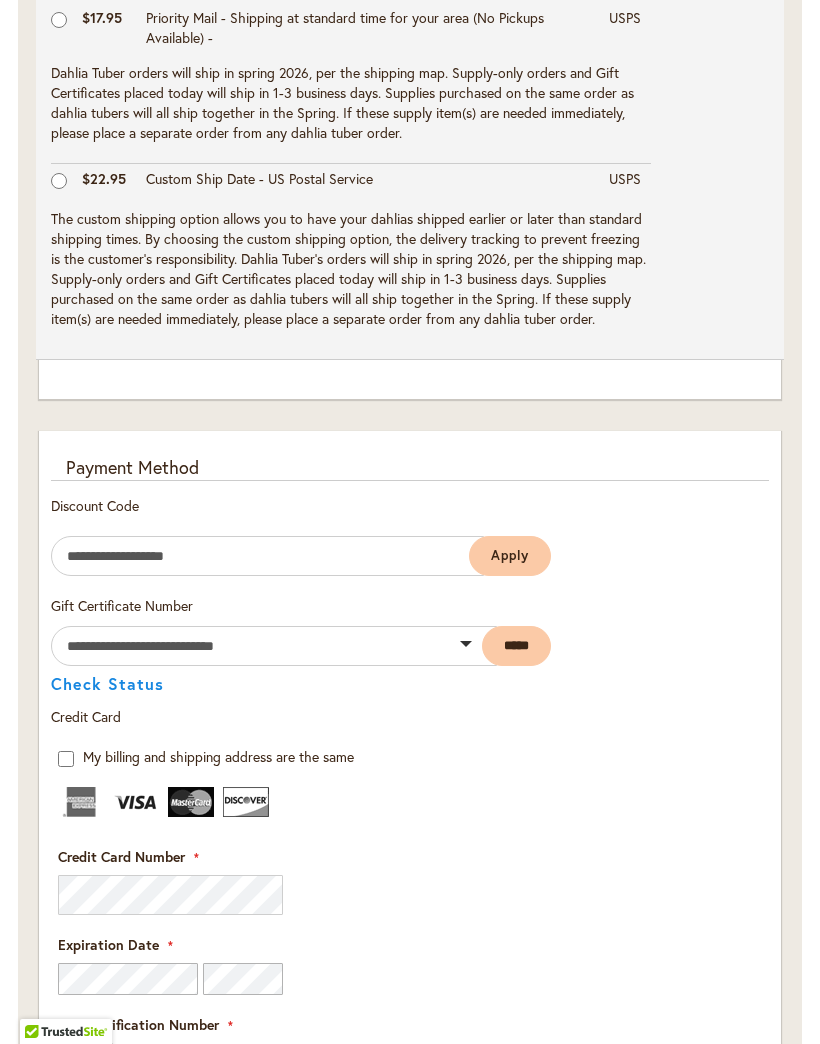click on "Apply" at bounding box center [510, 555] 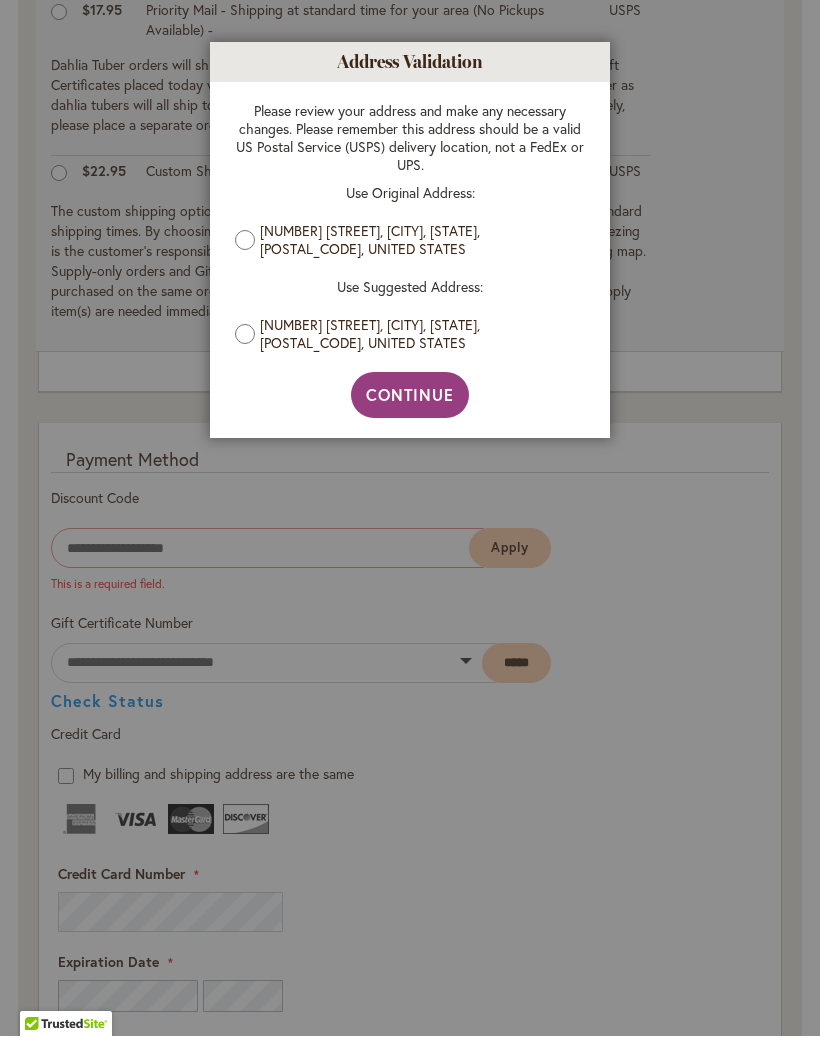 scroll, scrollTop: 2023, scrollLeft: 0, axis: vertical 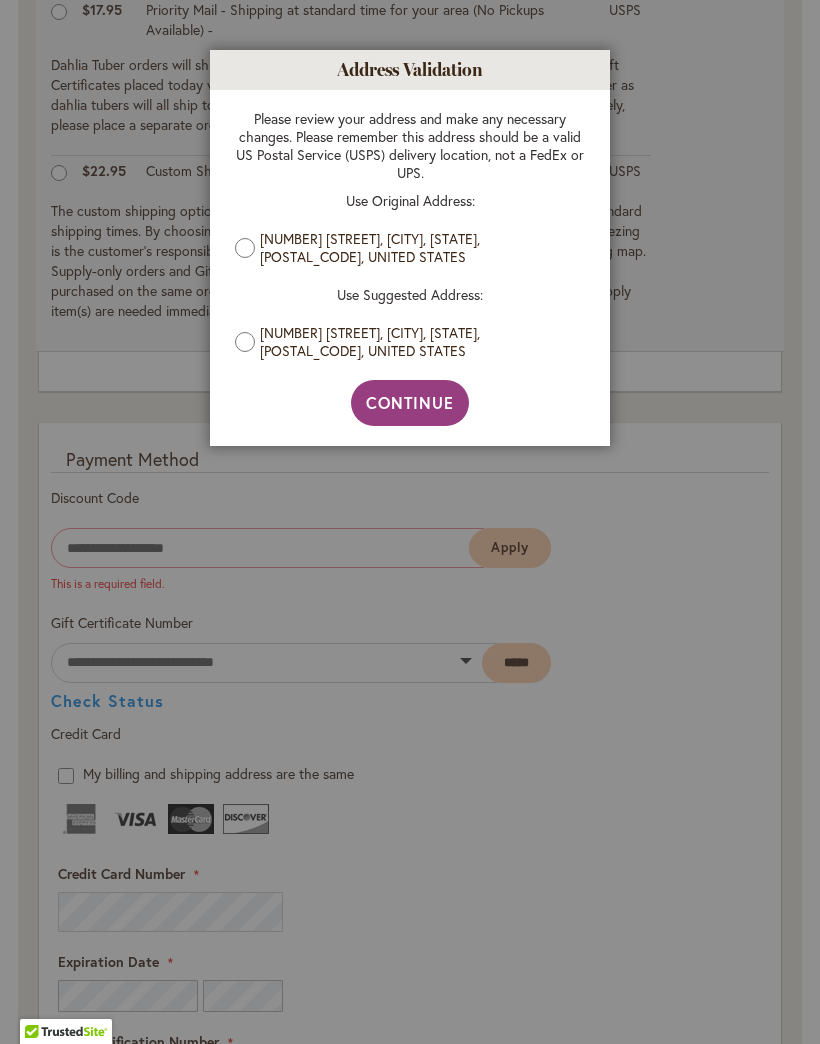 click on "Continue" at bounding box center [410, 403] 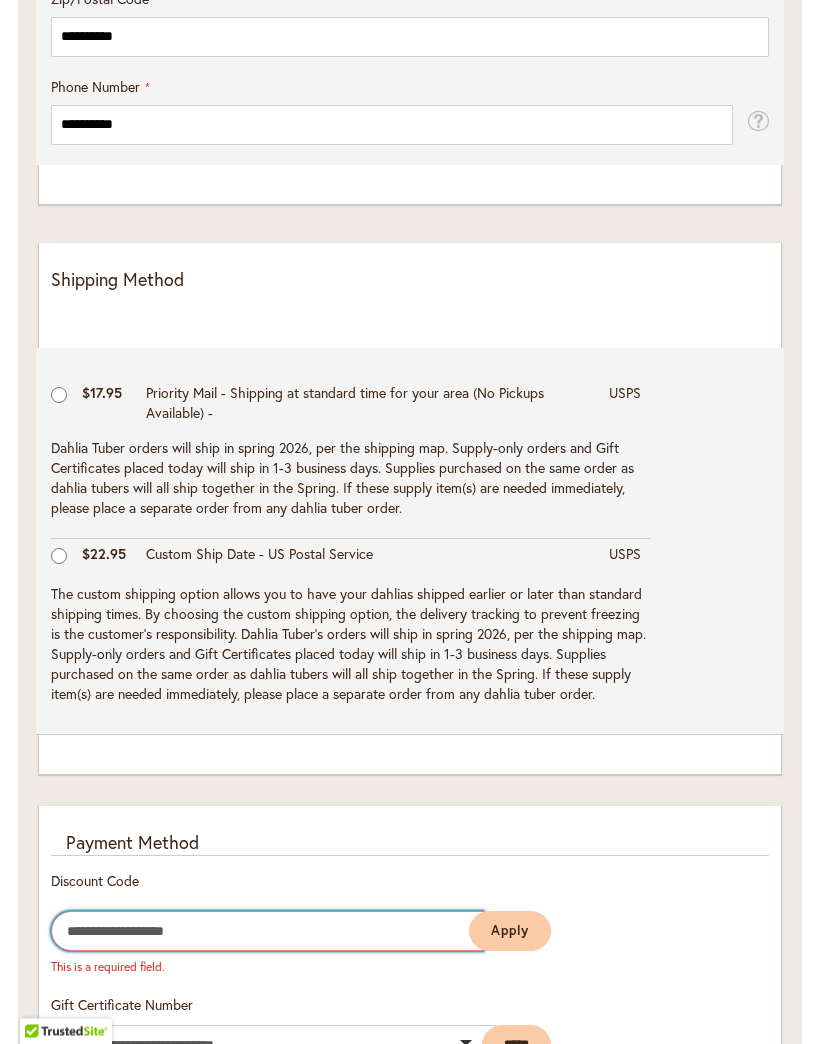 scroll, scrollTop: 1617, scrollLeft: 0, axis: vertical 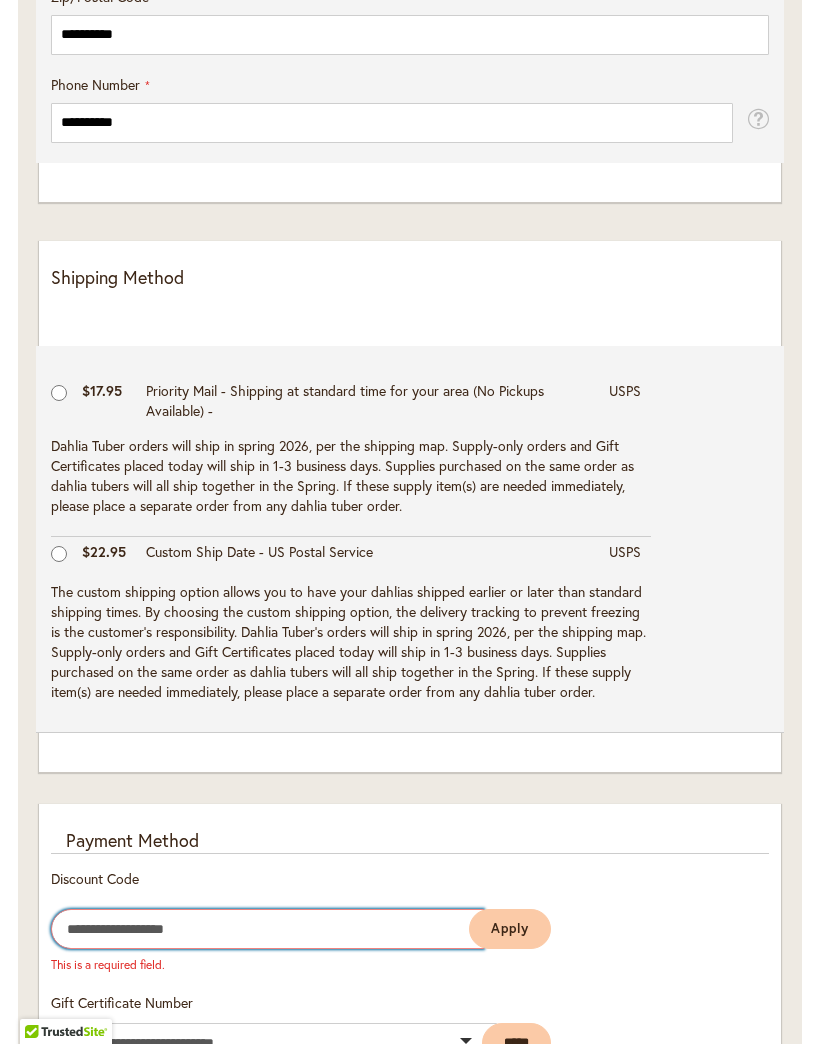 click on "Enter discount code" at bounding box center [267, 929] 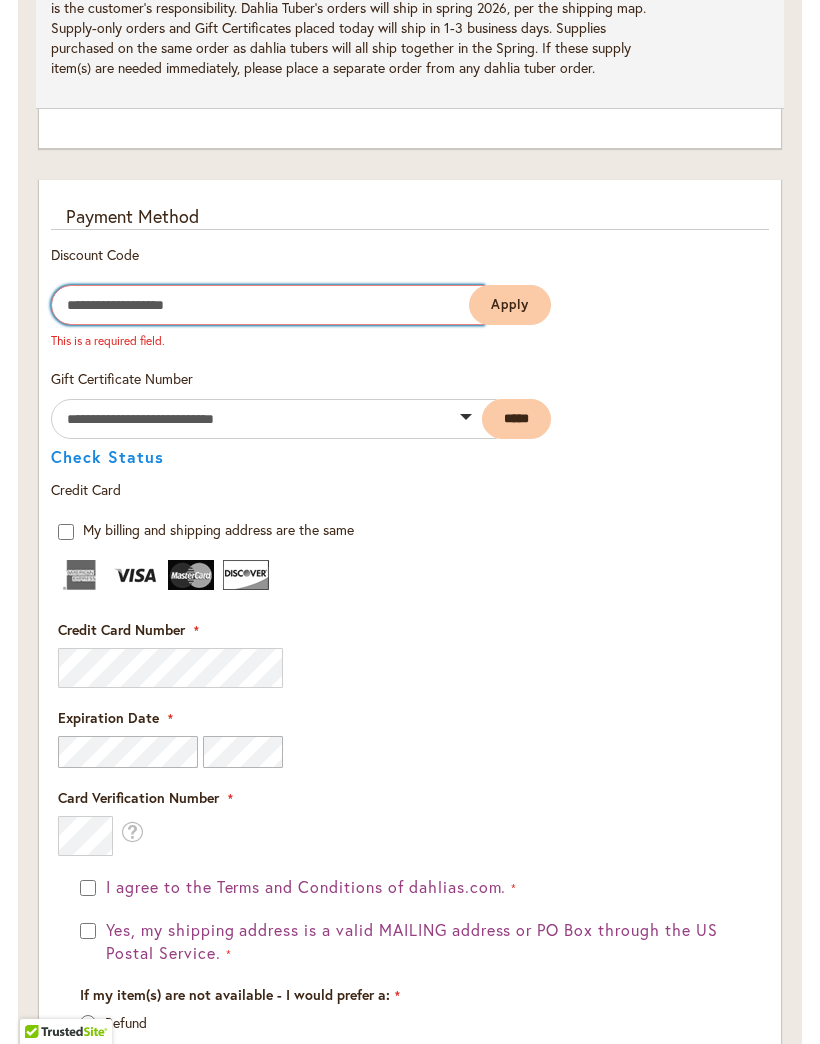 scroll, scrollTop: 2224, scrollLeft: 0, axis: vertical 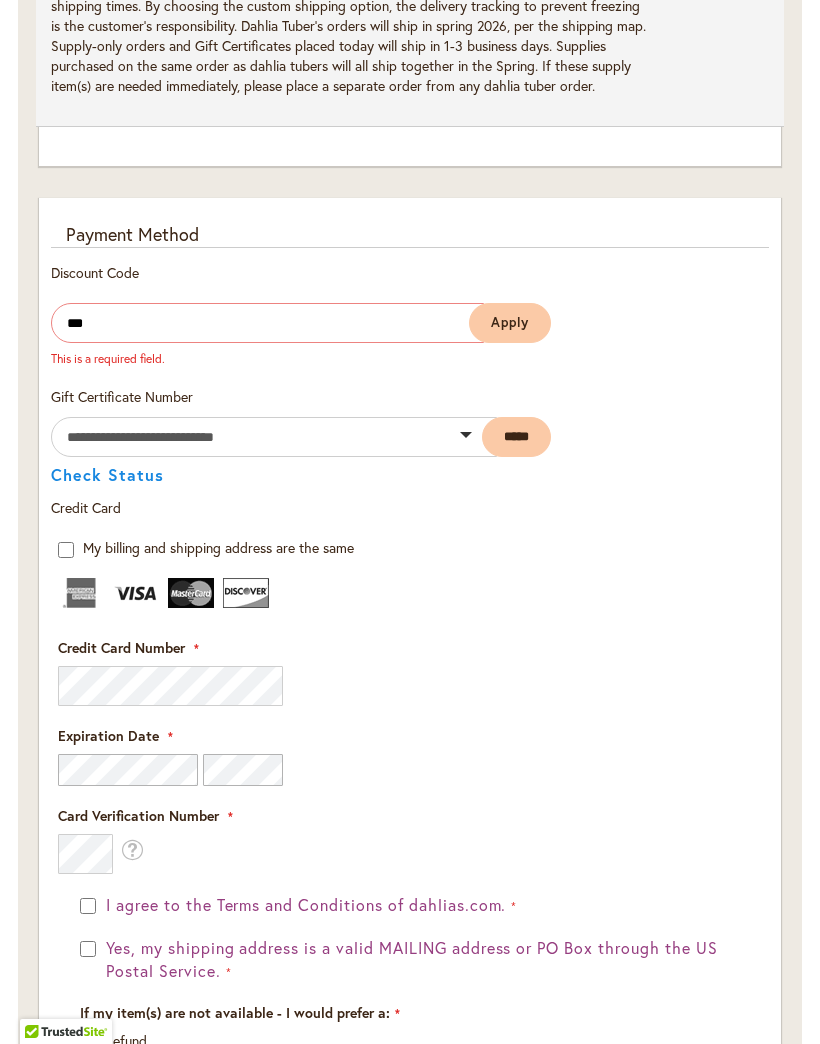click on "Apply" at bounding box center [510, 323] 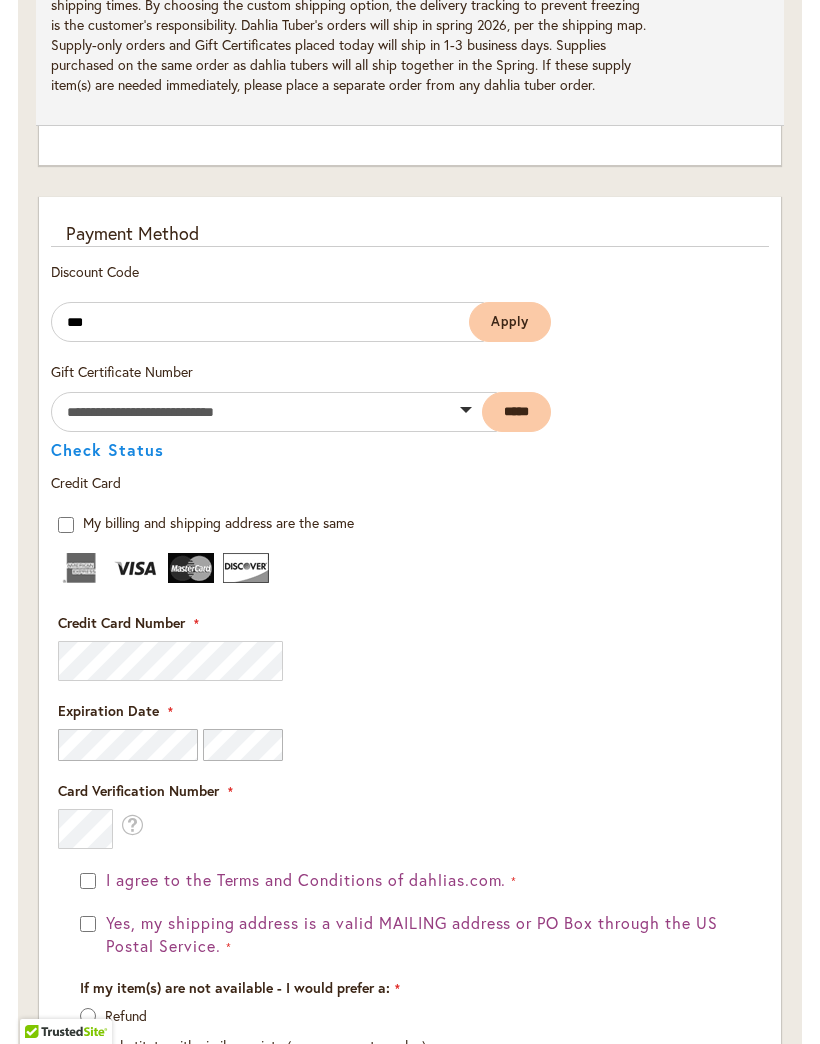 click on "Enter discount code
***
Apply" at bounding box center [301, 332] 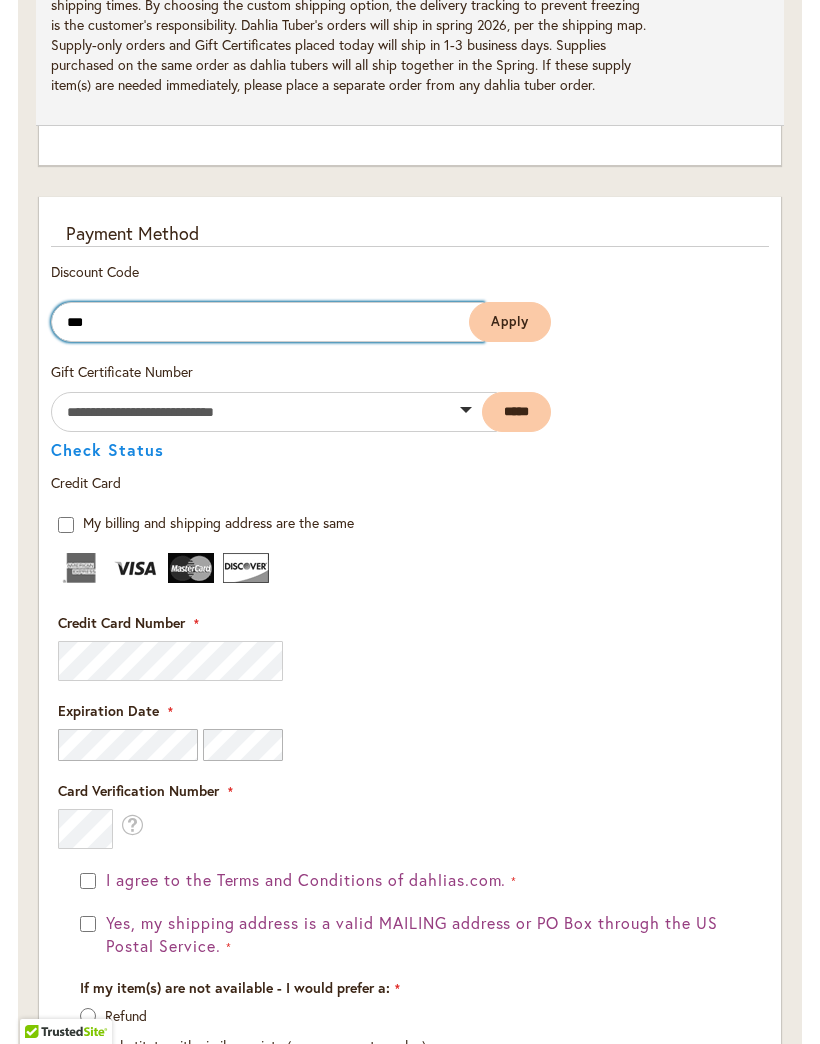 click on "***" at bounding box center (267, 322) 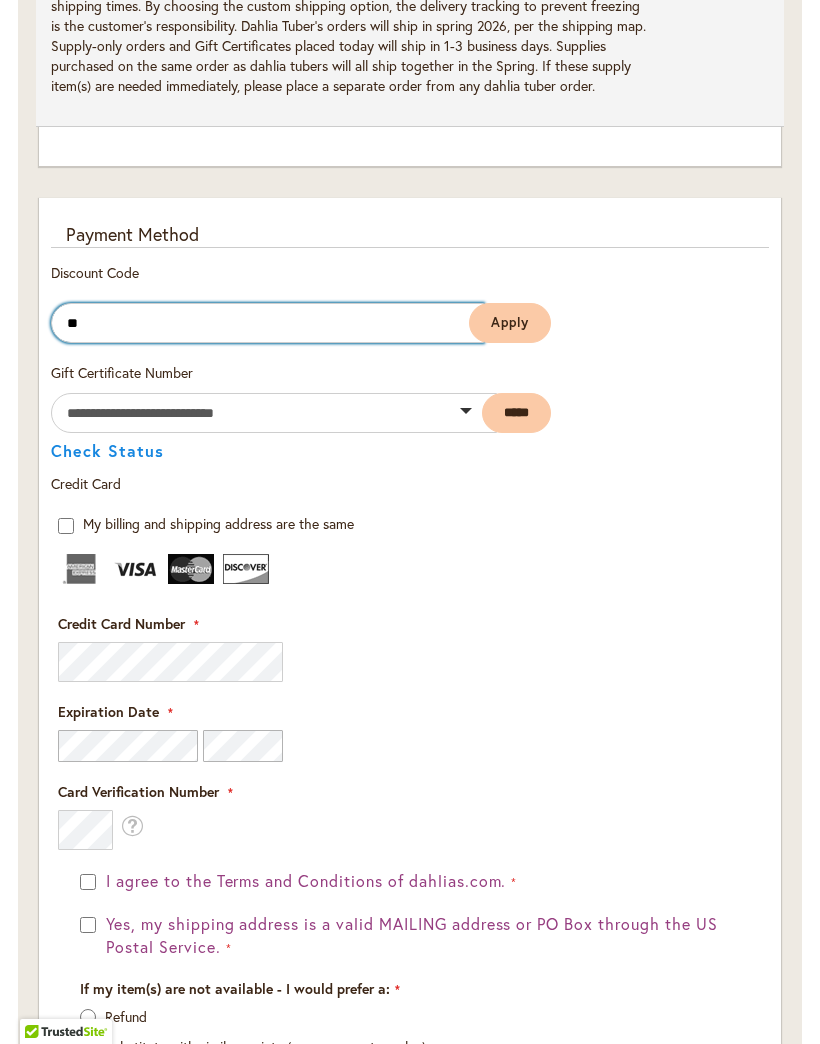 type on "*" 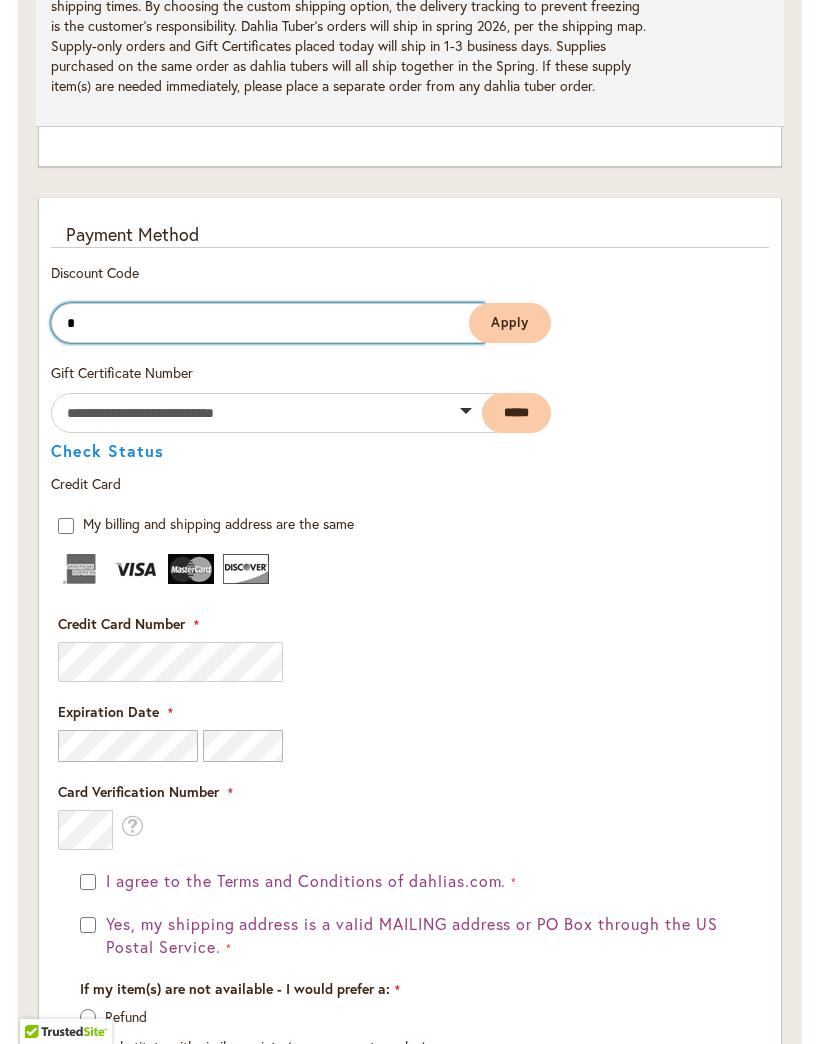 type 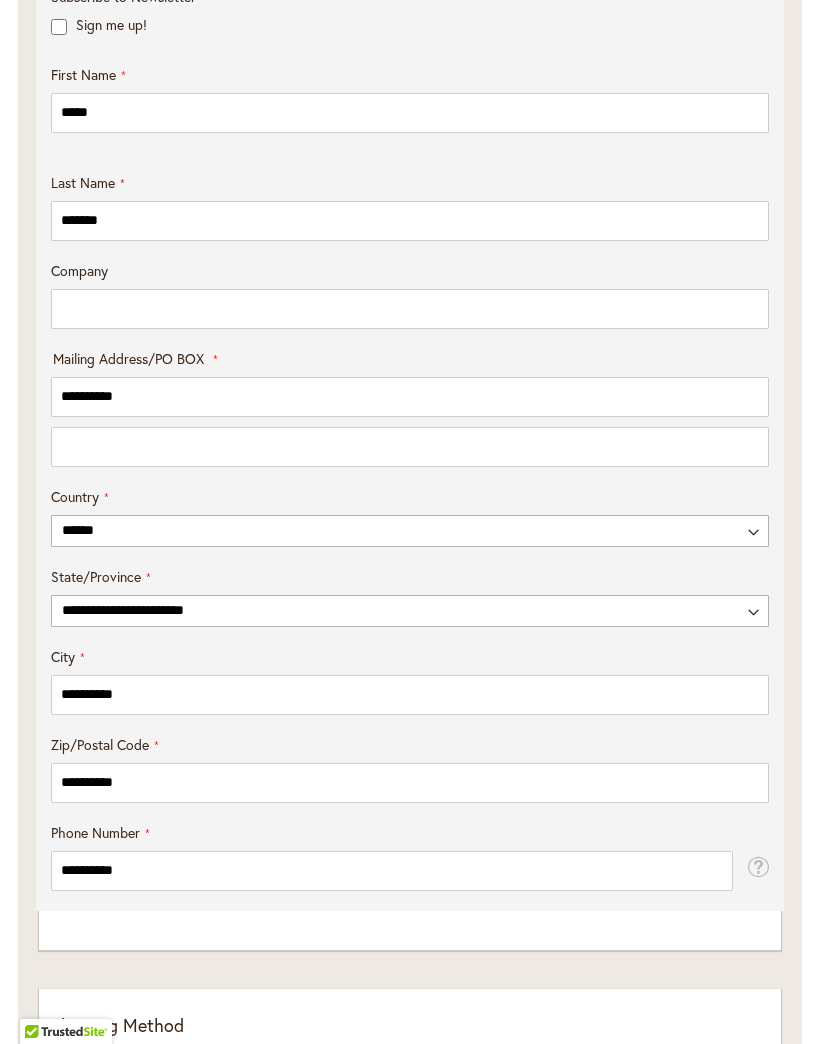 scroll, scrollTop: 752, scrollLeft: 0, axis: vertical 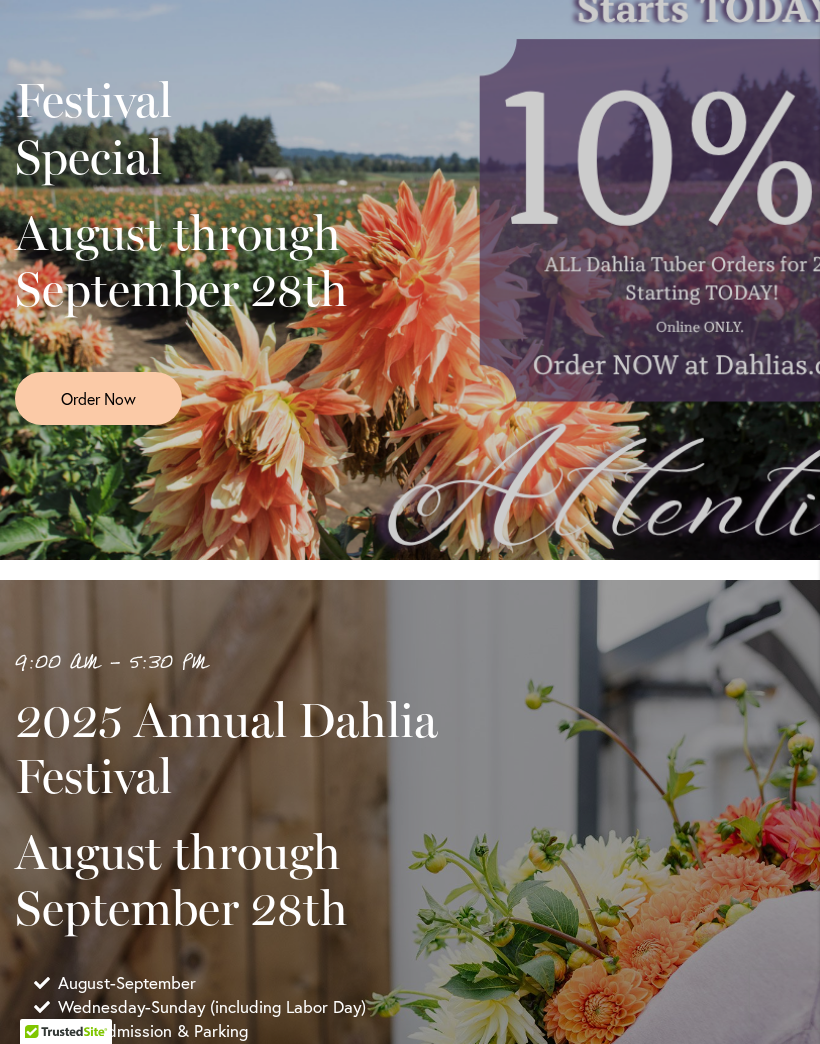 click on "Festival Special
August through September 28th
Order Now" at bounding box center [410, 243] 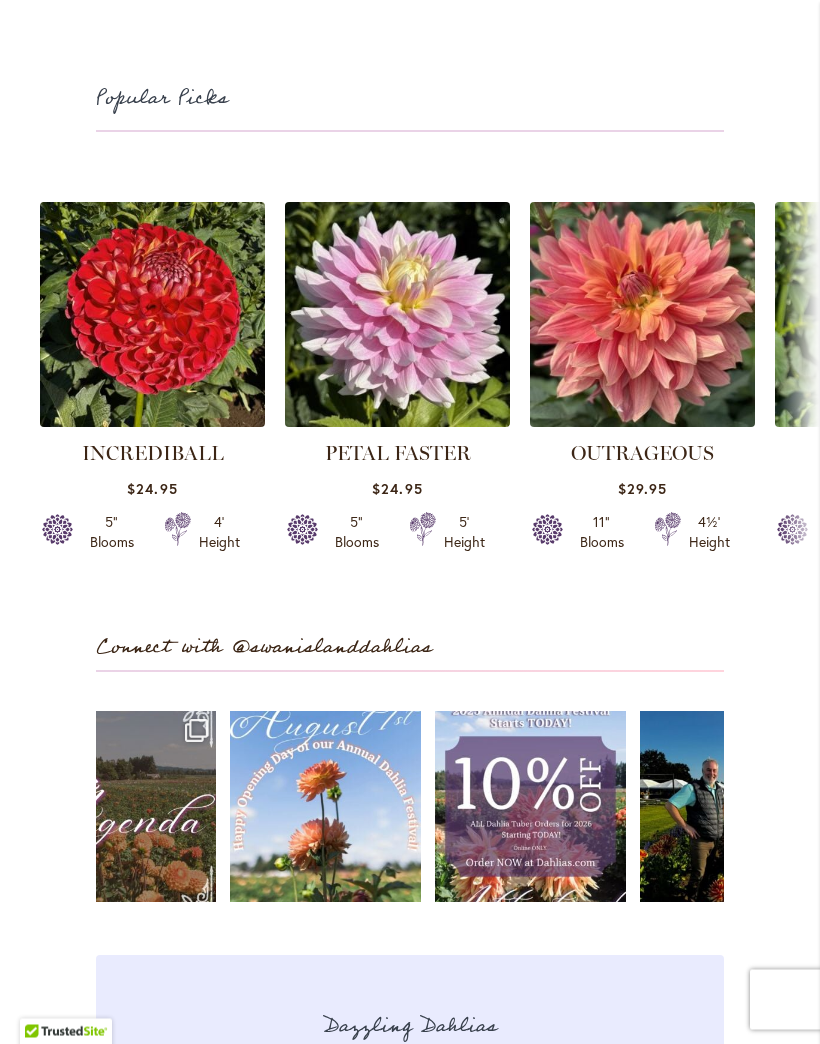 scroll, scrollTop: 4466, scrollLeft: 0, axis: vertical 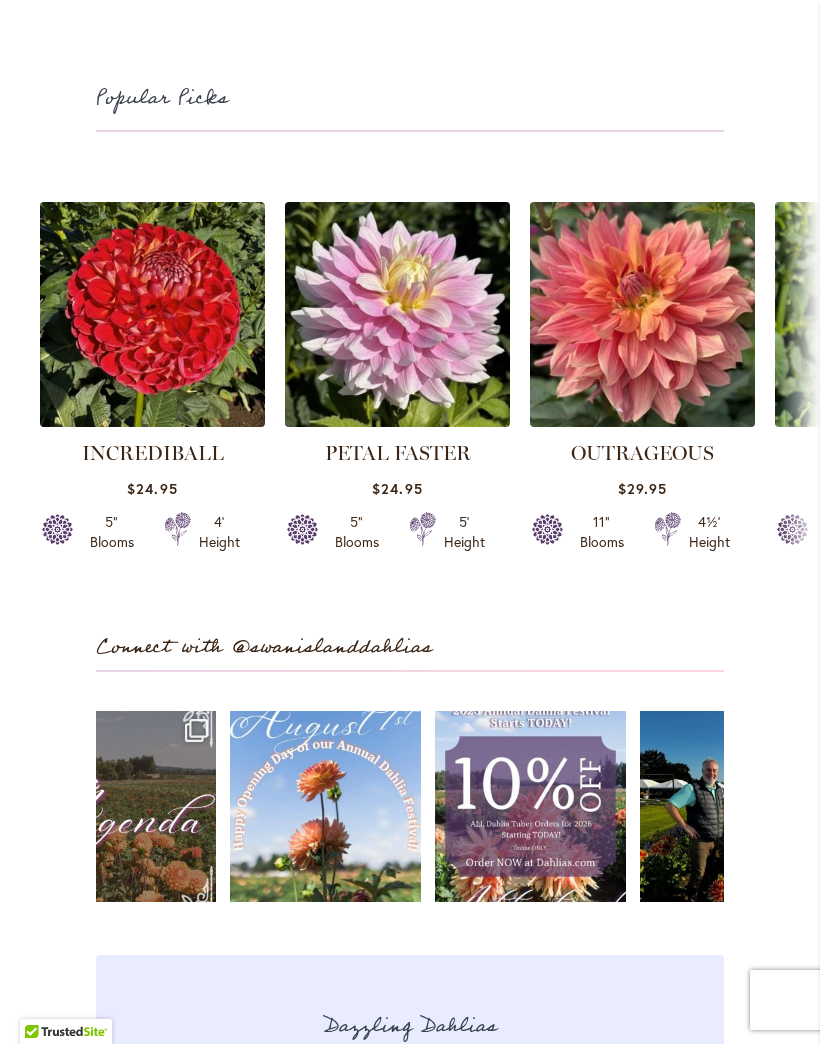 click on "Open" at bounding box center (530, 806) 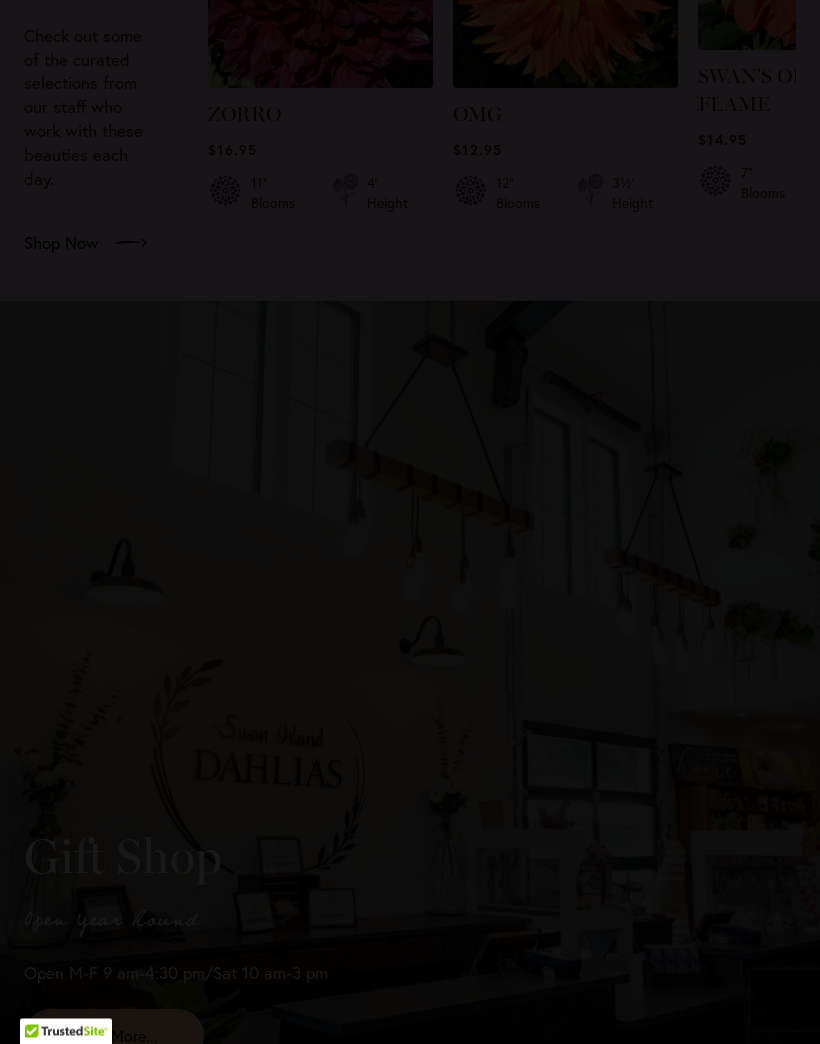 scroll, scrollTop: 3329, scrollLeft: 0, axis: vertical 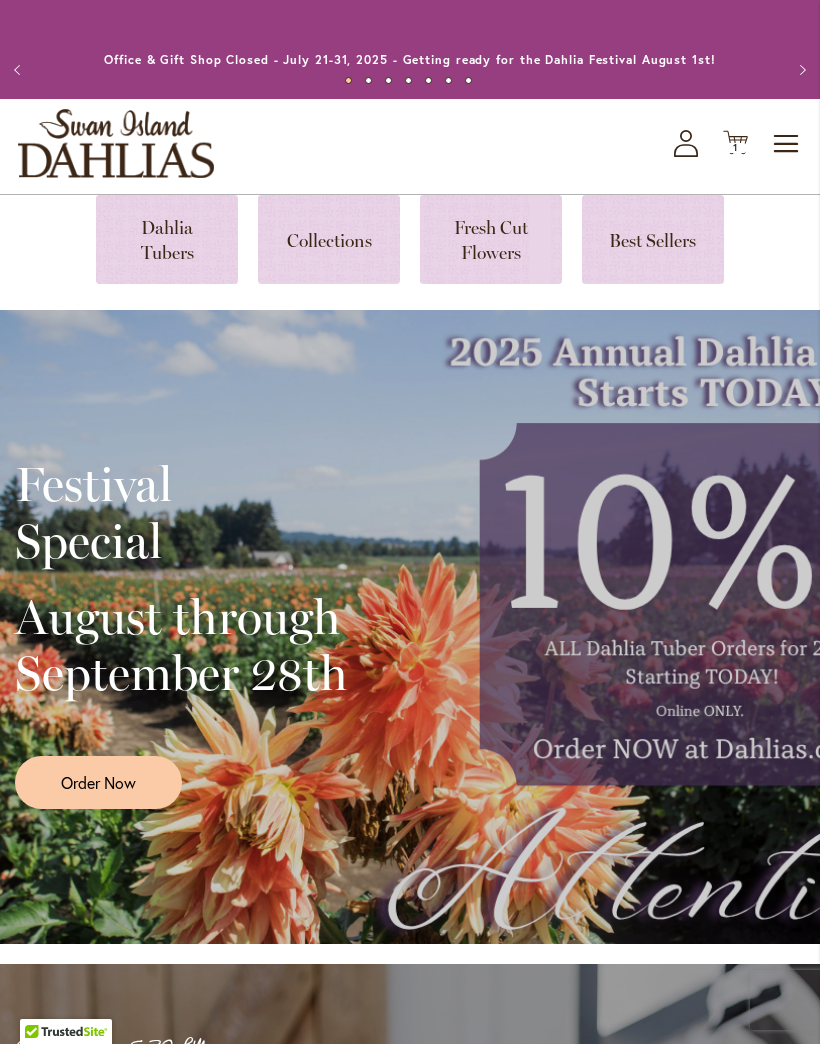 click on "1
1
items" at bounding box center [736, 148] 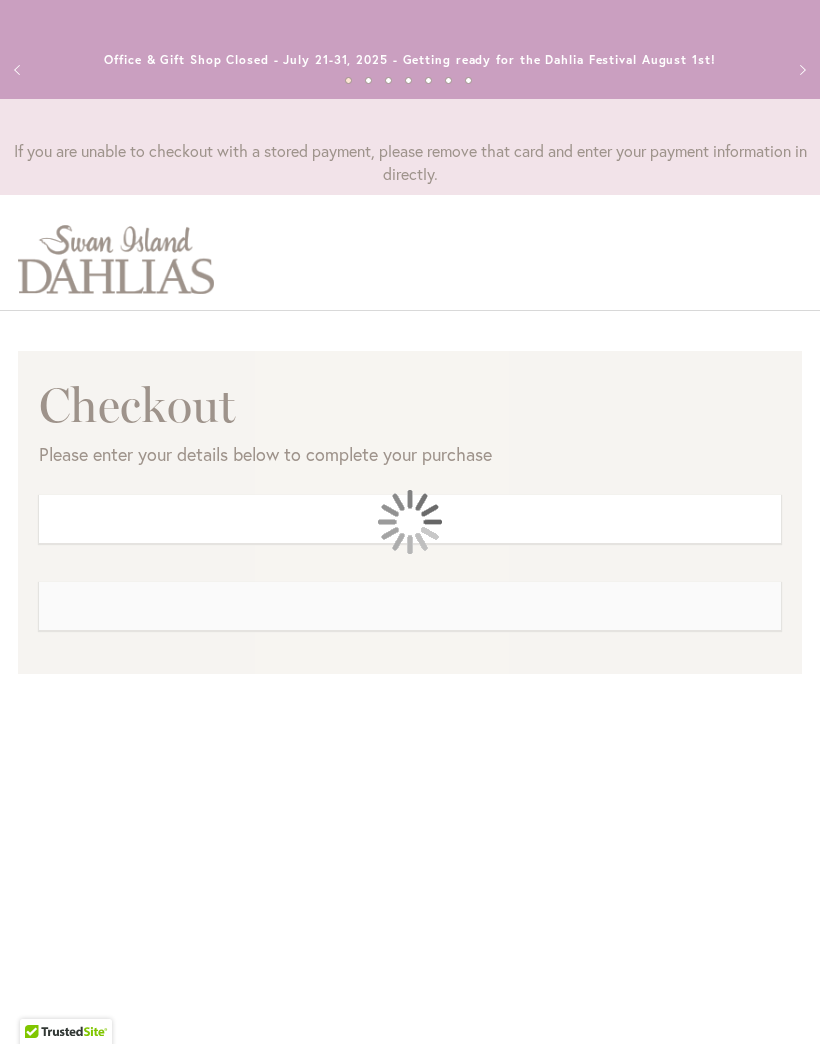scroll, scrollTop: 0, scrollLeft: 0, axis: both 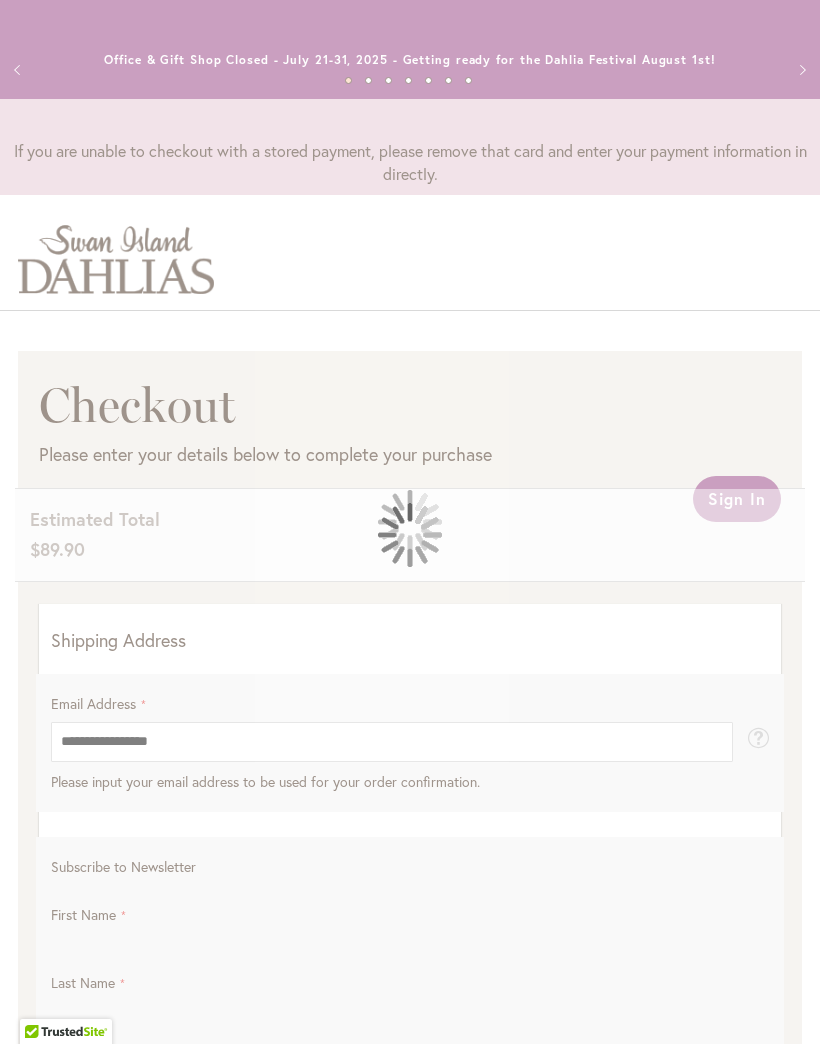 select on "**" 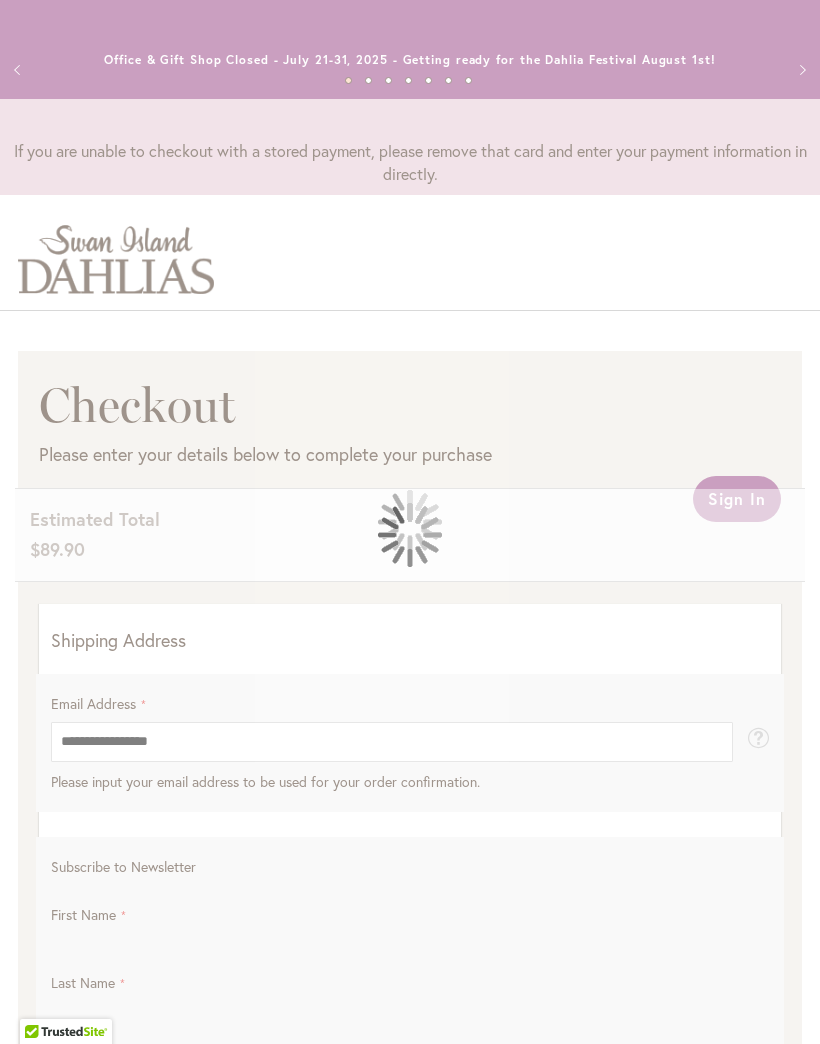 select on "**" 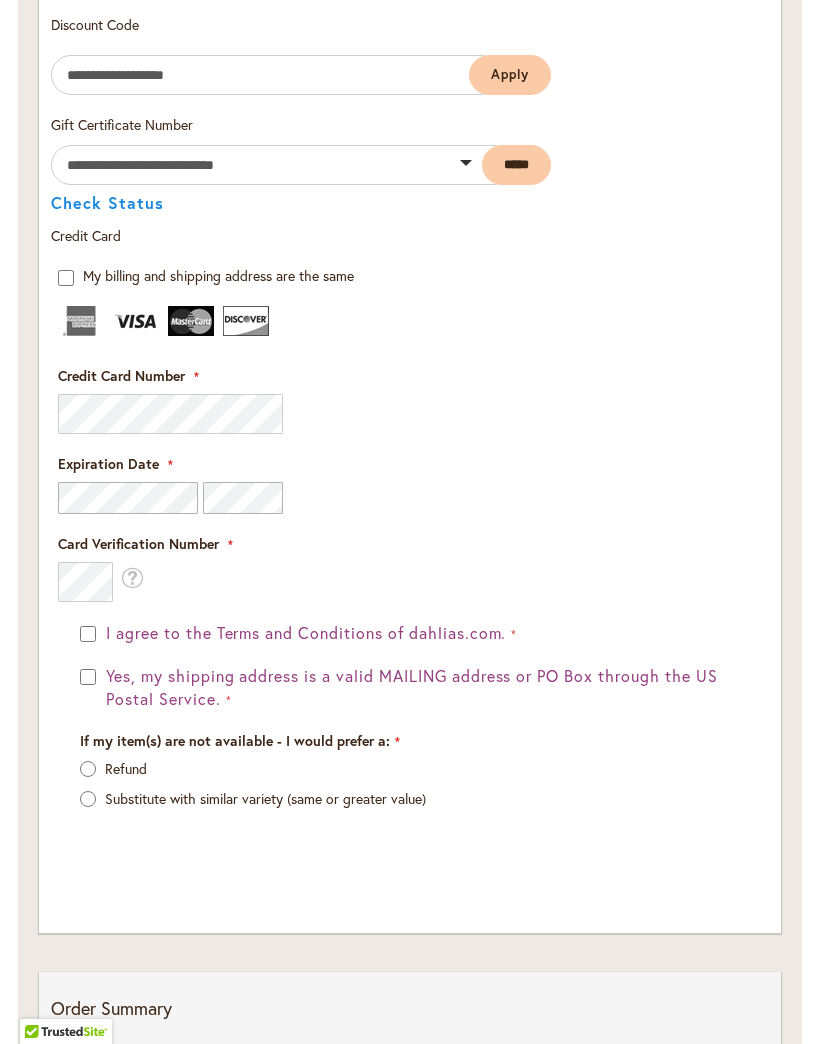 scroll, scrollTop: 2489, scrollLeft: 0, axis: vertical 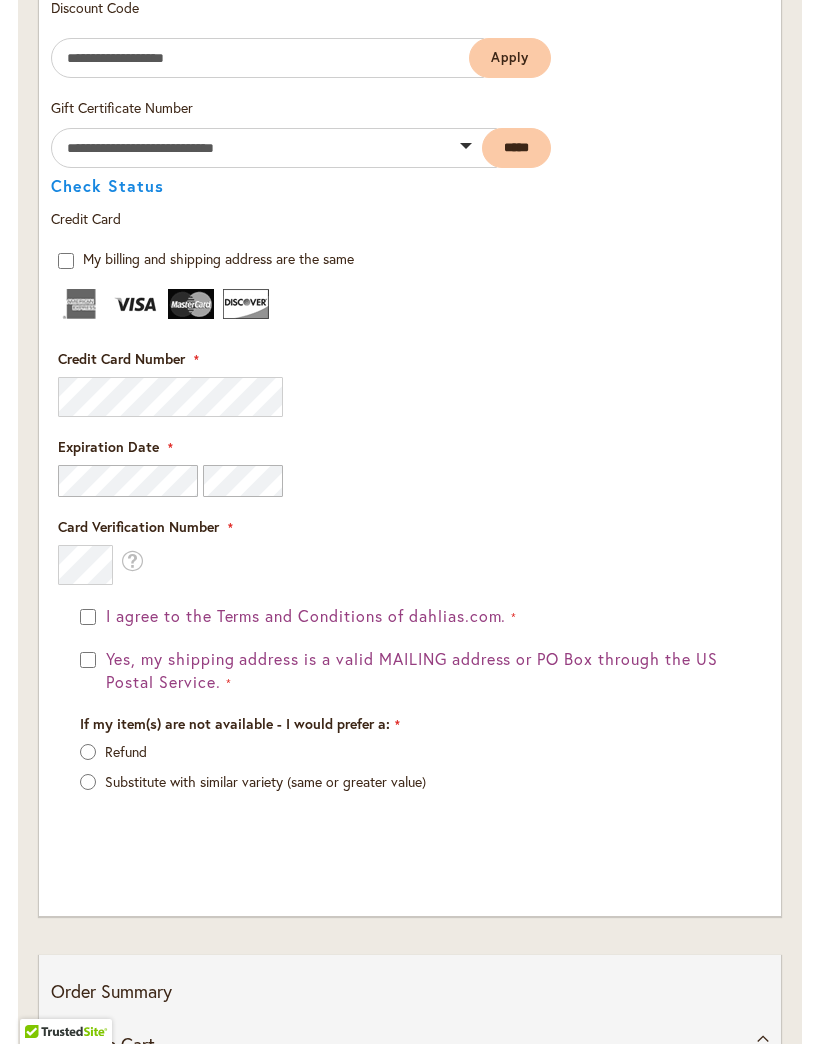 click on "I agree to the Terms and Conditions of dahlias.com." at bounding box center [306, 615] 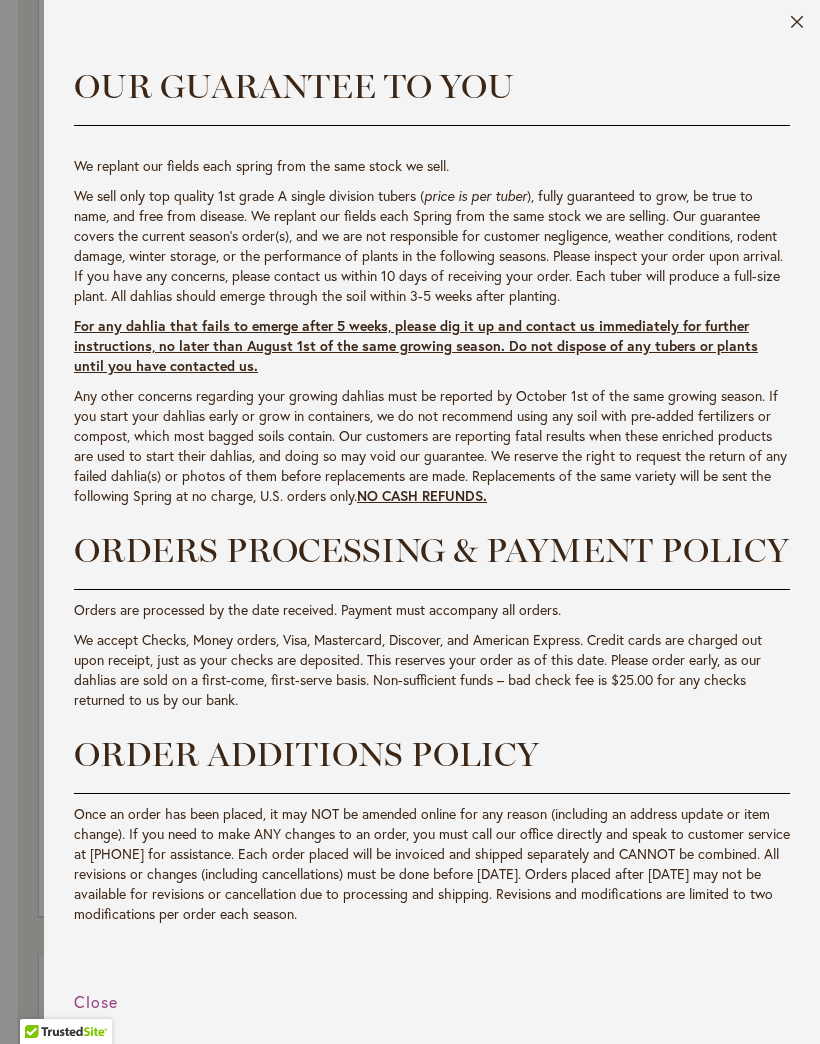click on "Close" at bounding box center (797, 26) 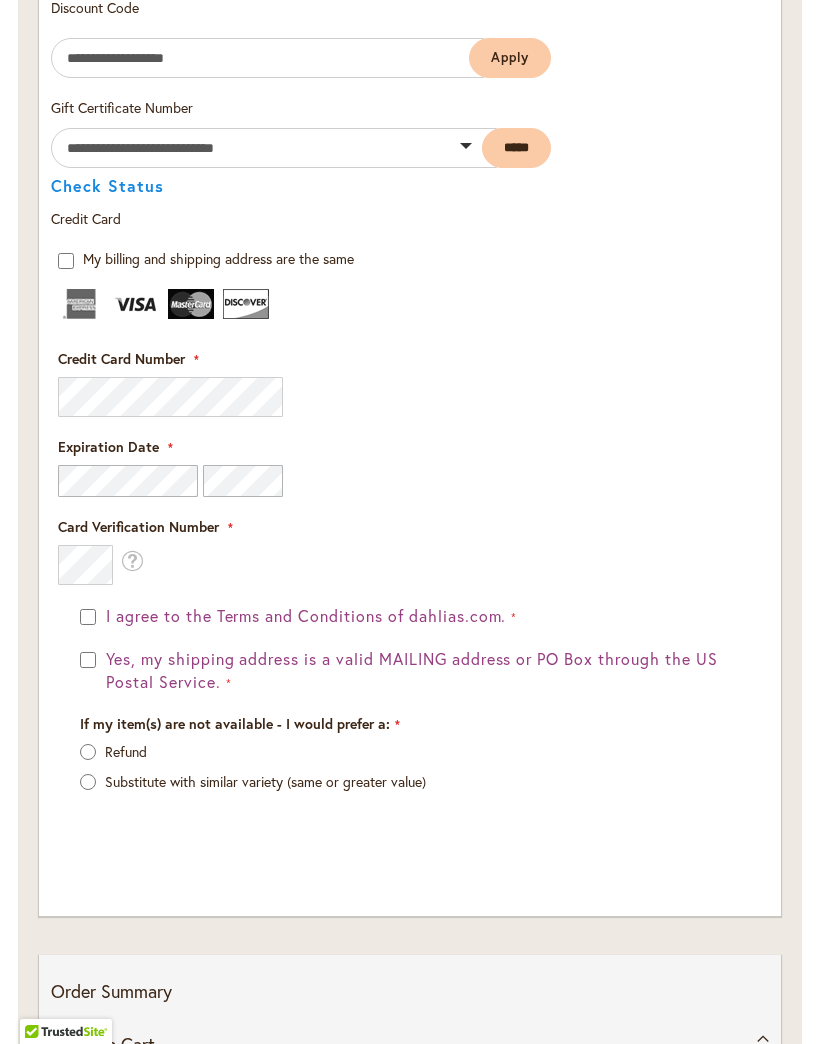 click on "I agree to the Terms and Conditions of dahlias.com." at bounding box center [309, 616] 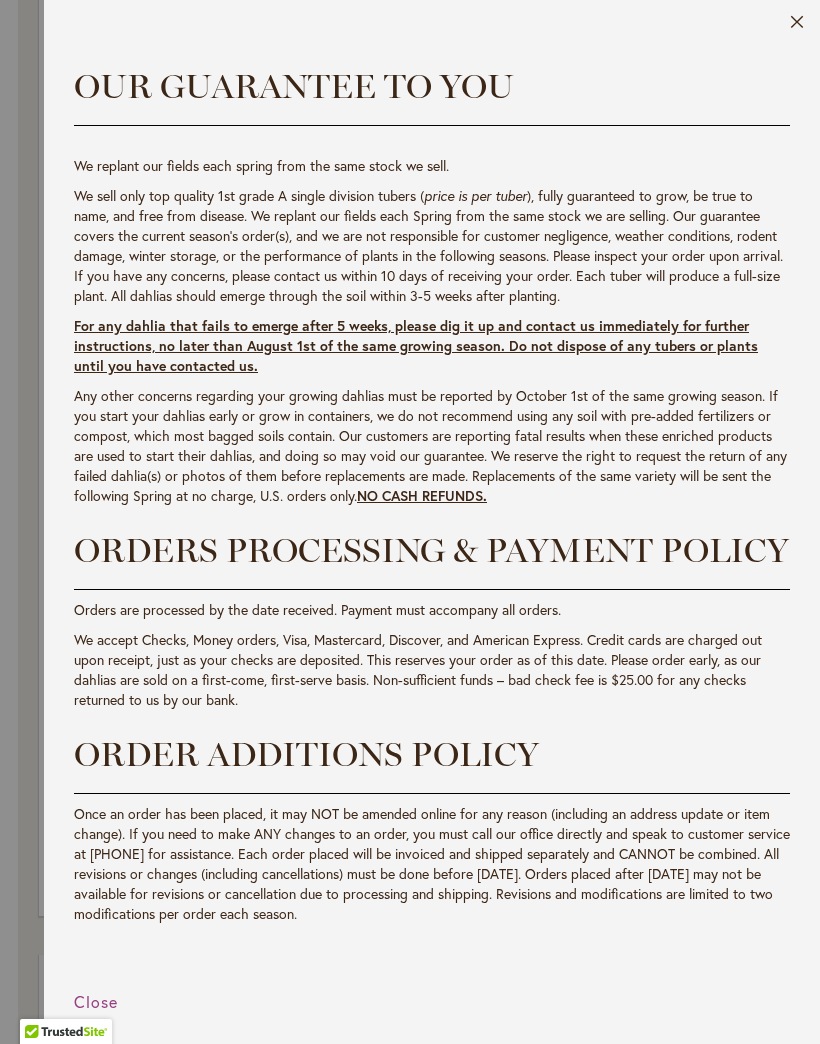 click on "Close" at bounding box center [797, 26] 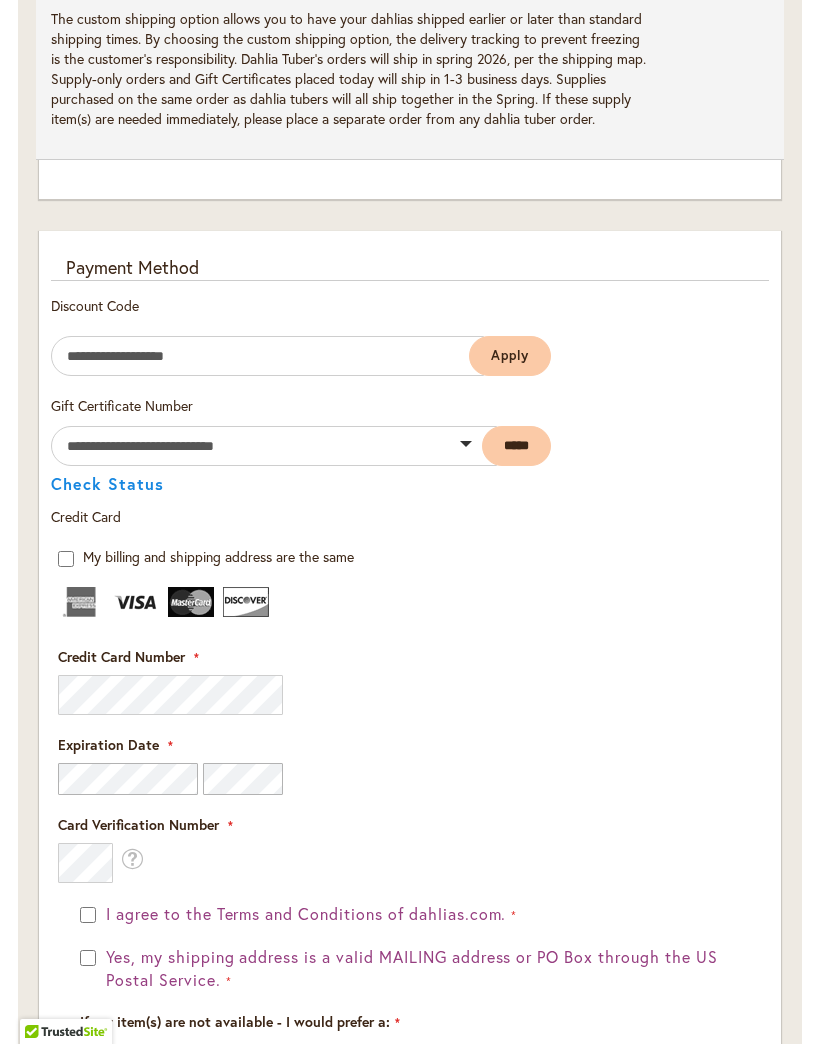 scroll, scrollTop: 2192, scrollLeft: 0, axis: vertical 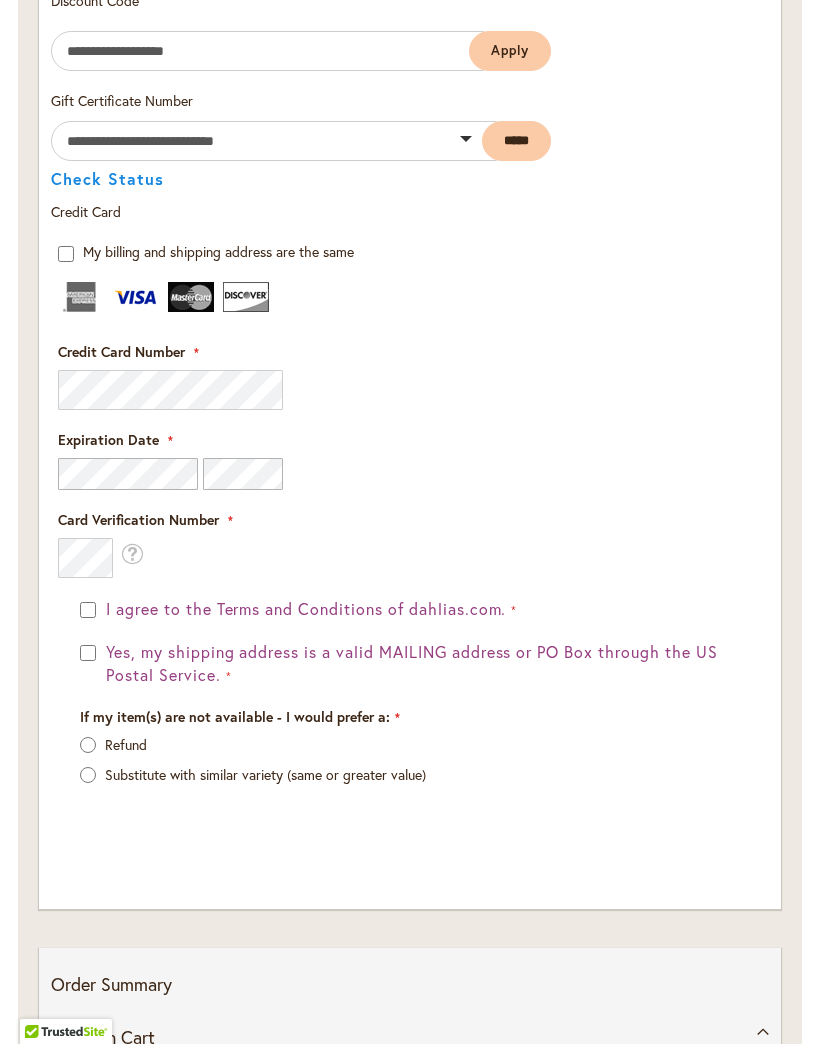 click on "Yes, my shipping address is a valid MAILING address or PO Box through the US Postal Service." at bounding box center (412, 663) 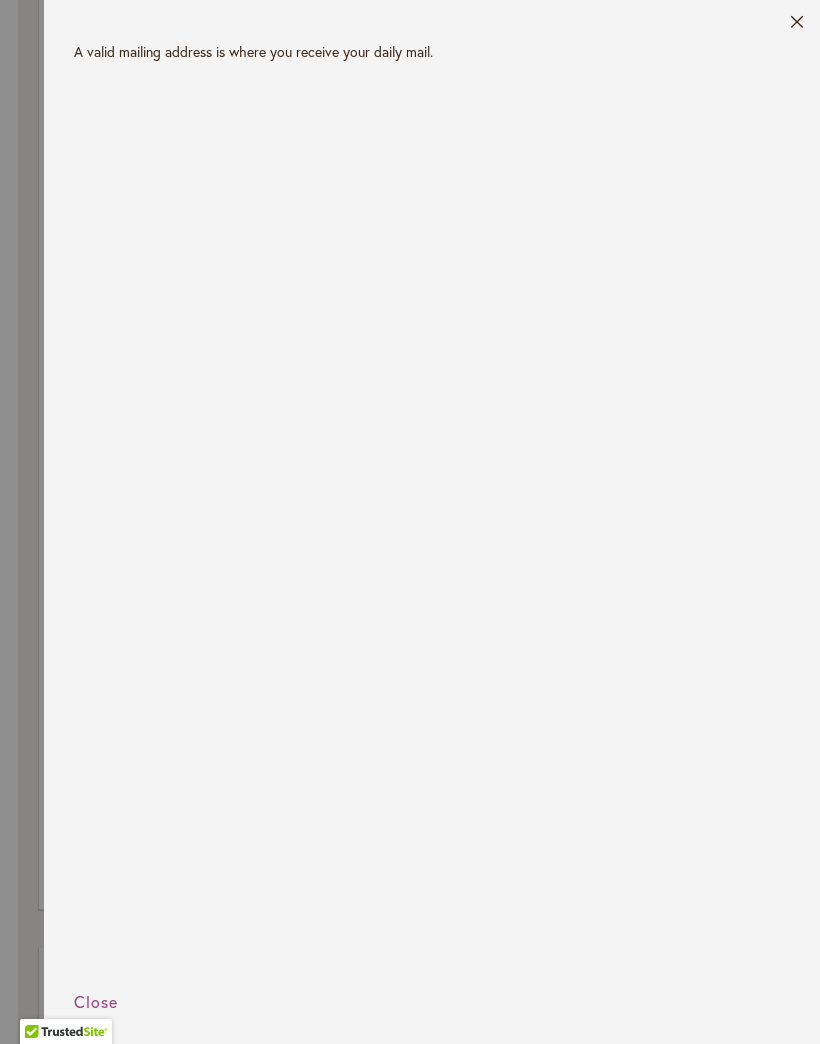 click on "Close" at bounding box center [797, 26] 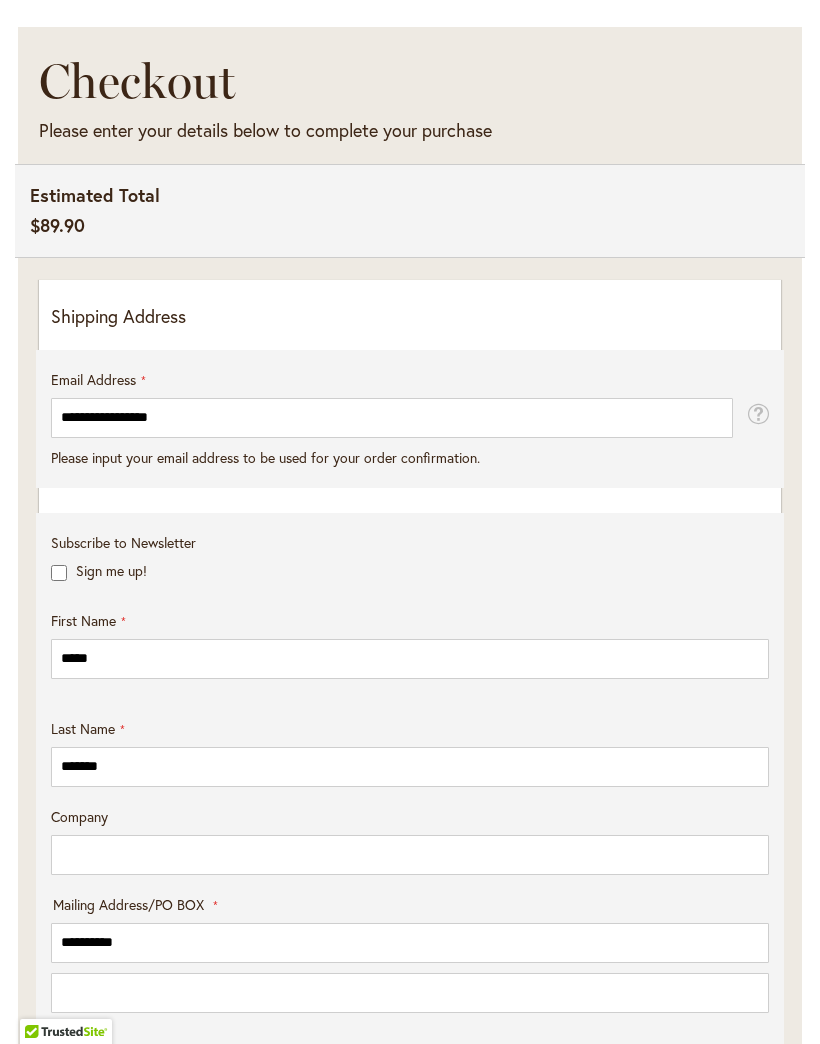 scroll, scrollTop: 329, scrollLeft: 0, axis: vertical 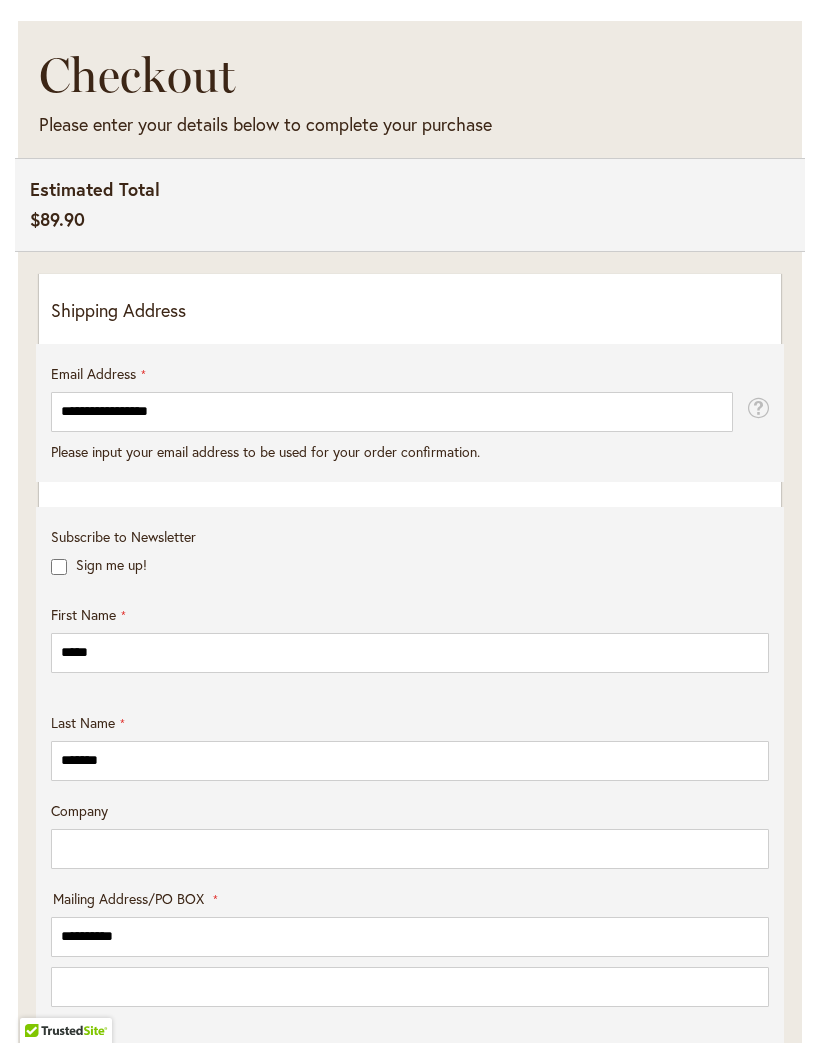 click on "**********" at bounding box center [410, 898] 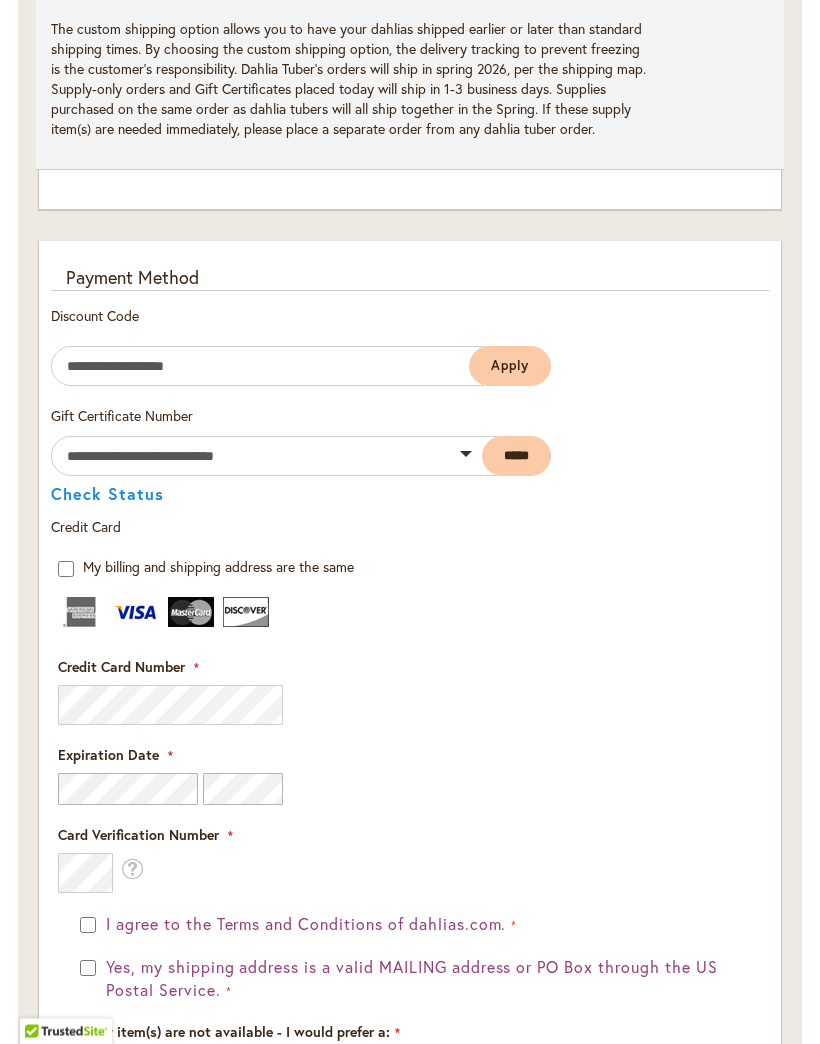 scroll, scrollTop: 2181, scrollLeft: 0, axis: vertical 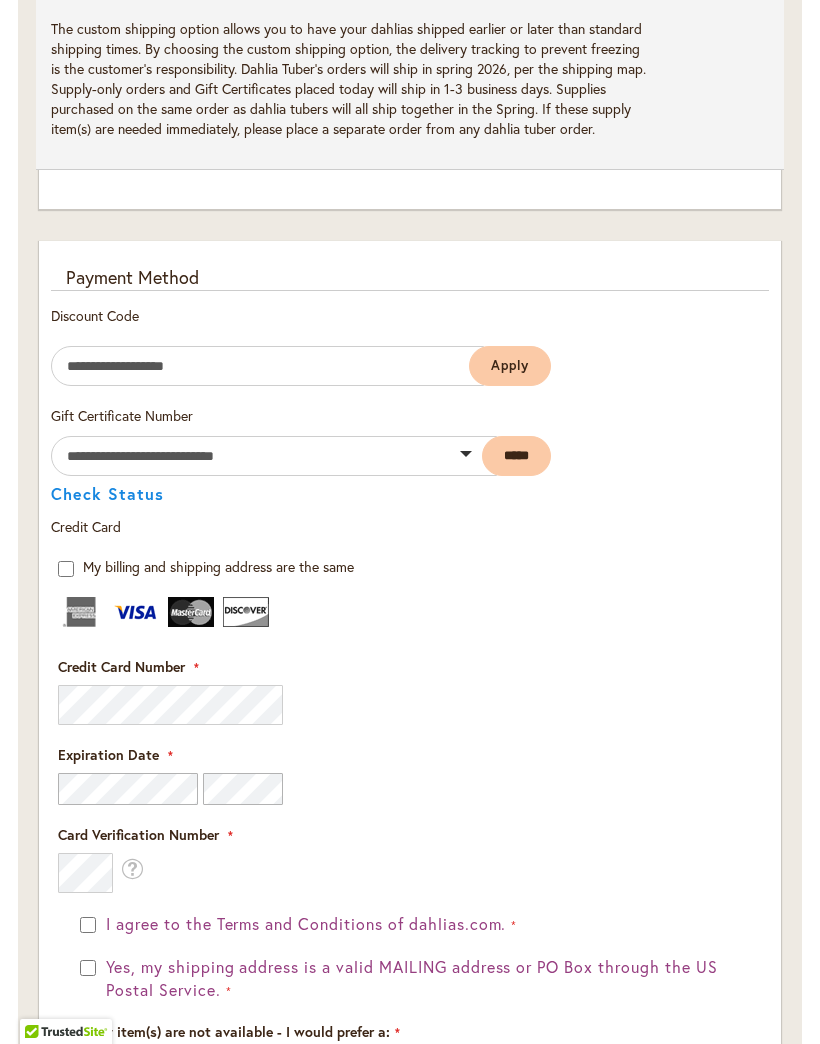 click on "Yes, my shipping address is a valid MAILING address or PO Box through the US Postal Service." at bounding box center (420, 979) 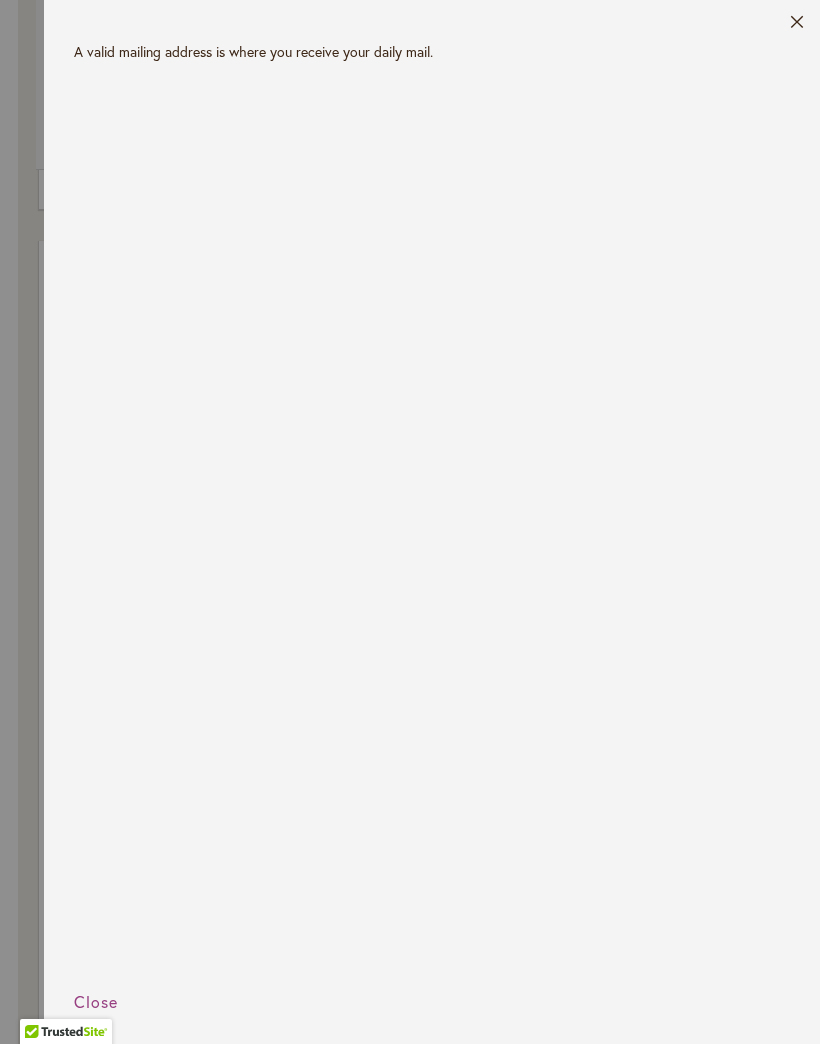 click on "Close" at bounding box center [797, 26] 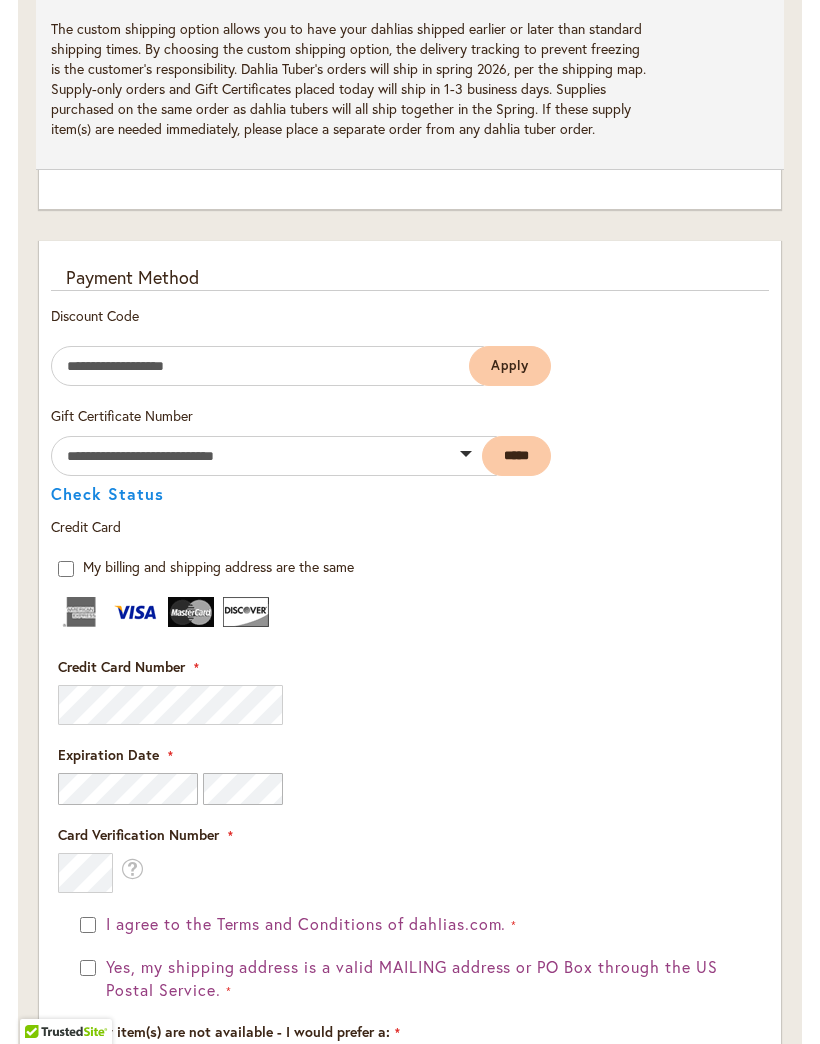 click on "Yes, my shipping address is a valid MAILING address or PO Box through the US Postal Service." at bounding box center [410, 979] 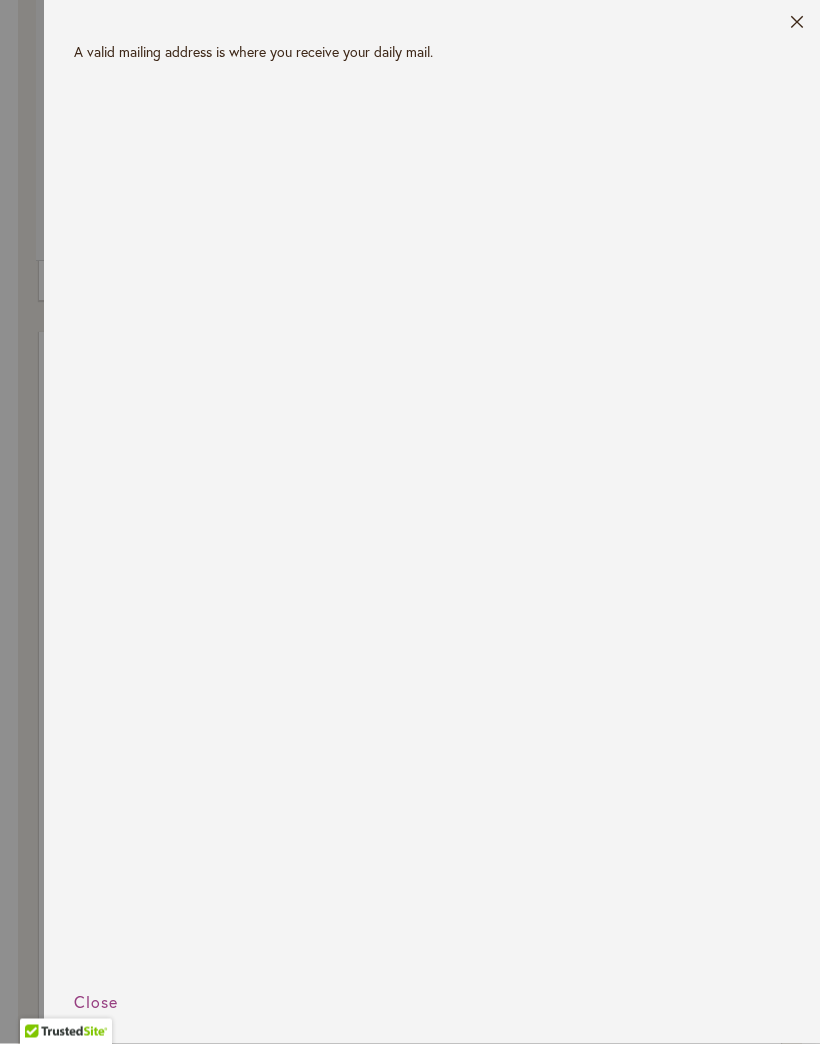 scroll, scrollTop: 2090, scrollLeft: 0, axis: vertical 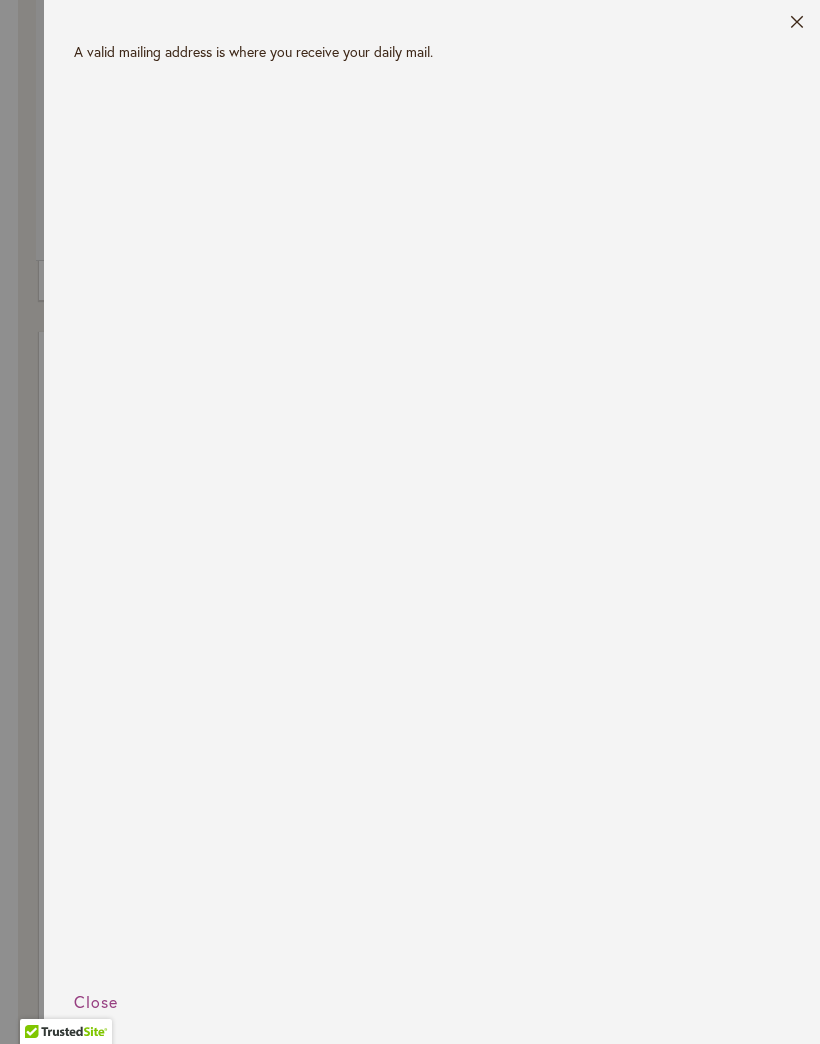 click on "Close" at bounding box center [797, 26] 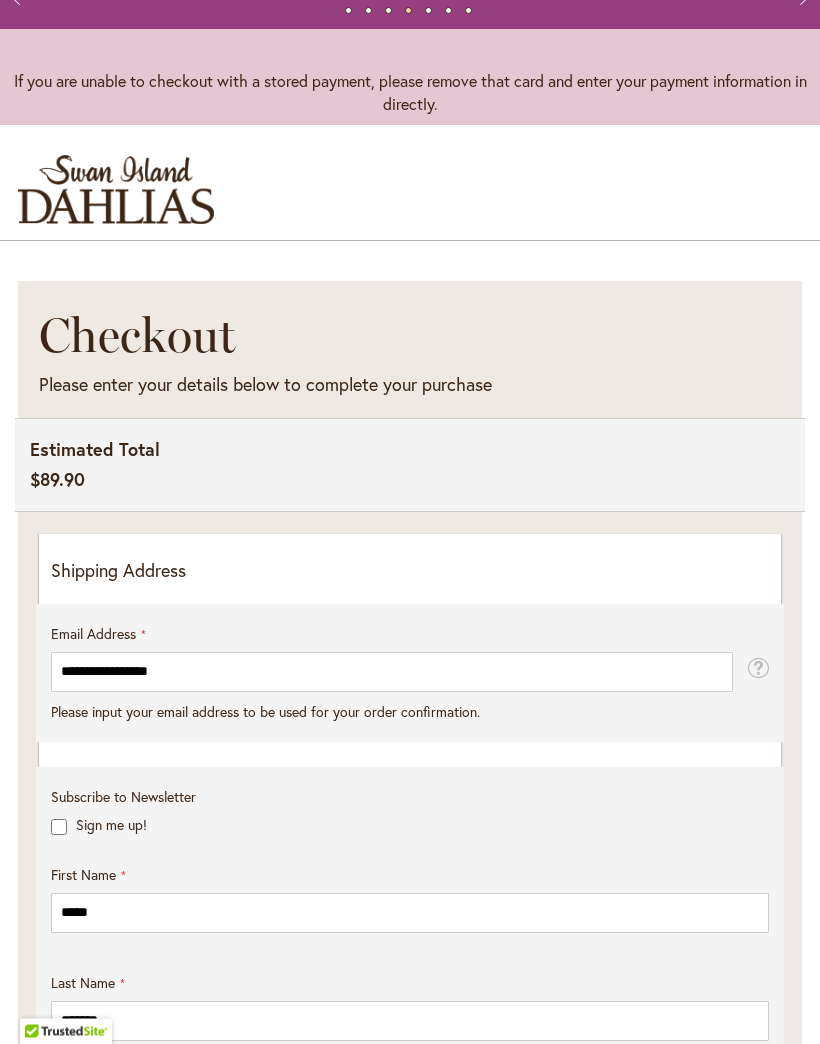 scroll, scrollTop: 0, scrollLeft: 0, axis: both 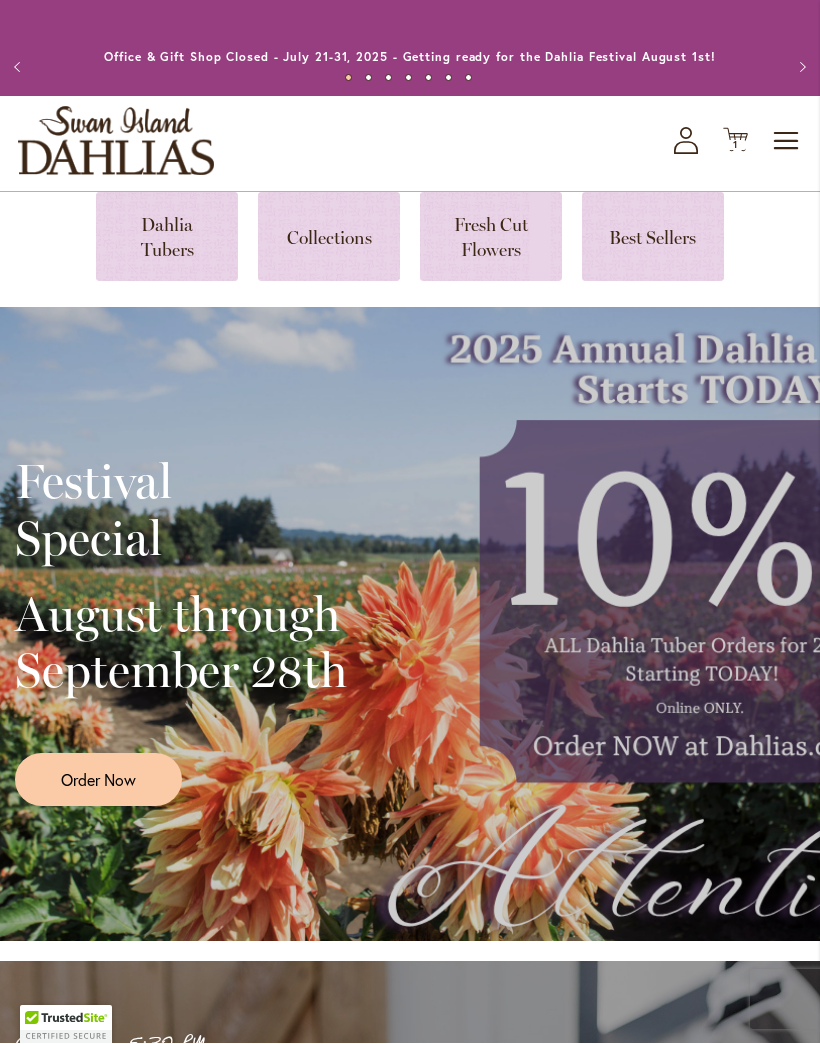 click on "Toggle Nav
Shop
All Shop
Dahlia Tubers
Collections
Fresh Cut Dahlias
Gardening Supplies
Gift Cards
Request a Catalog
Gifts, Clothing & Specialty Items" at bounding box center (410, 144) 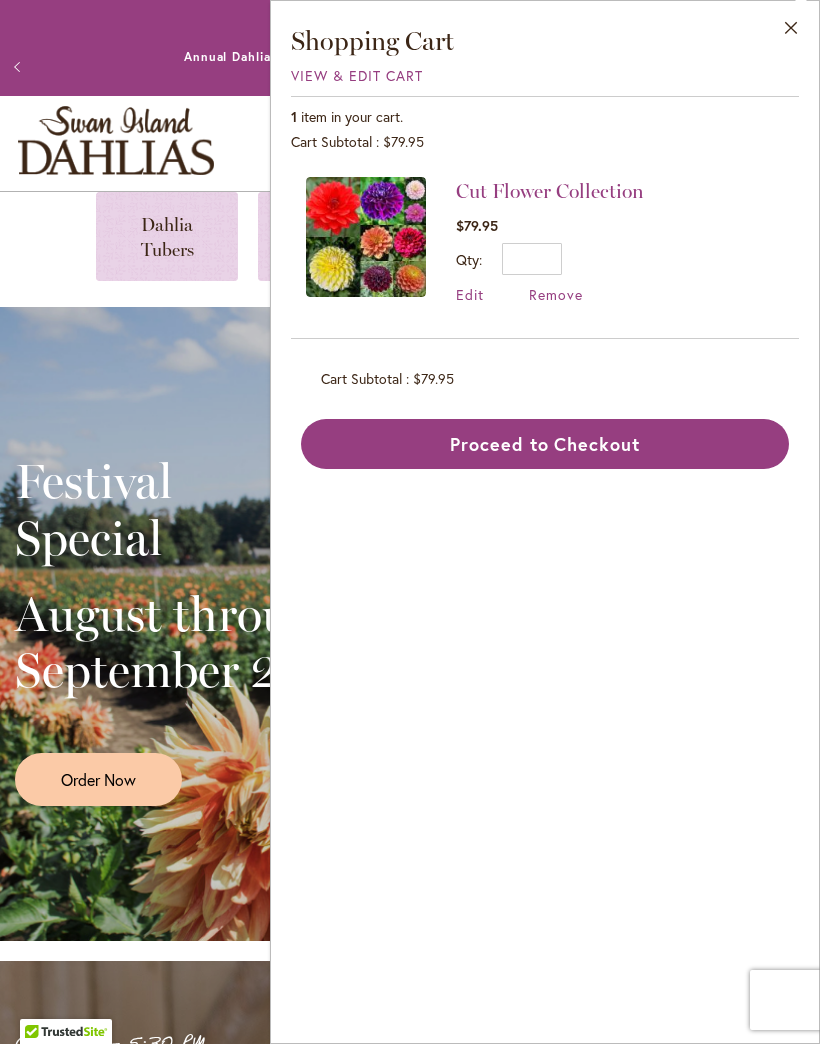 click on "Proceed to Checkout" at bounding box center [545, 444] 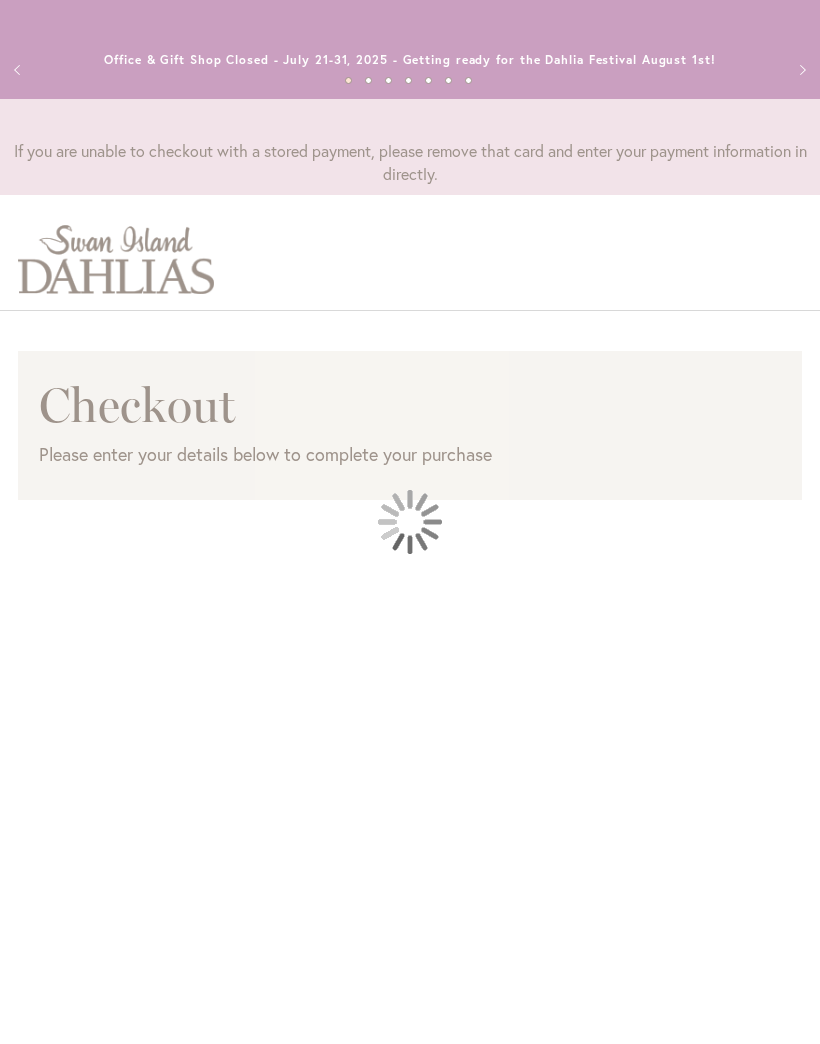 scroll, scrollTop: 0, scrollLeft: 0, axis: both 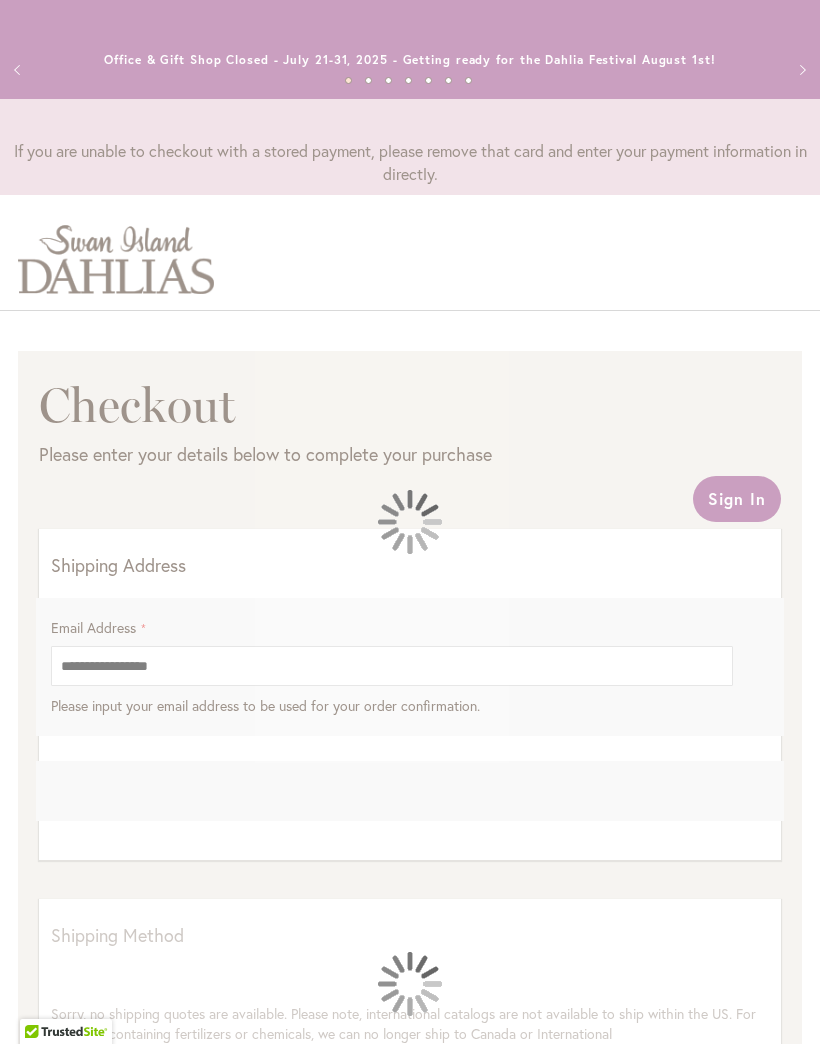 select on "**" 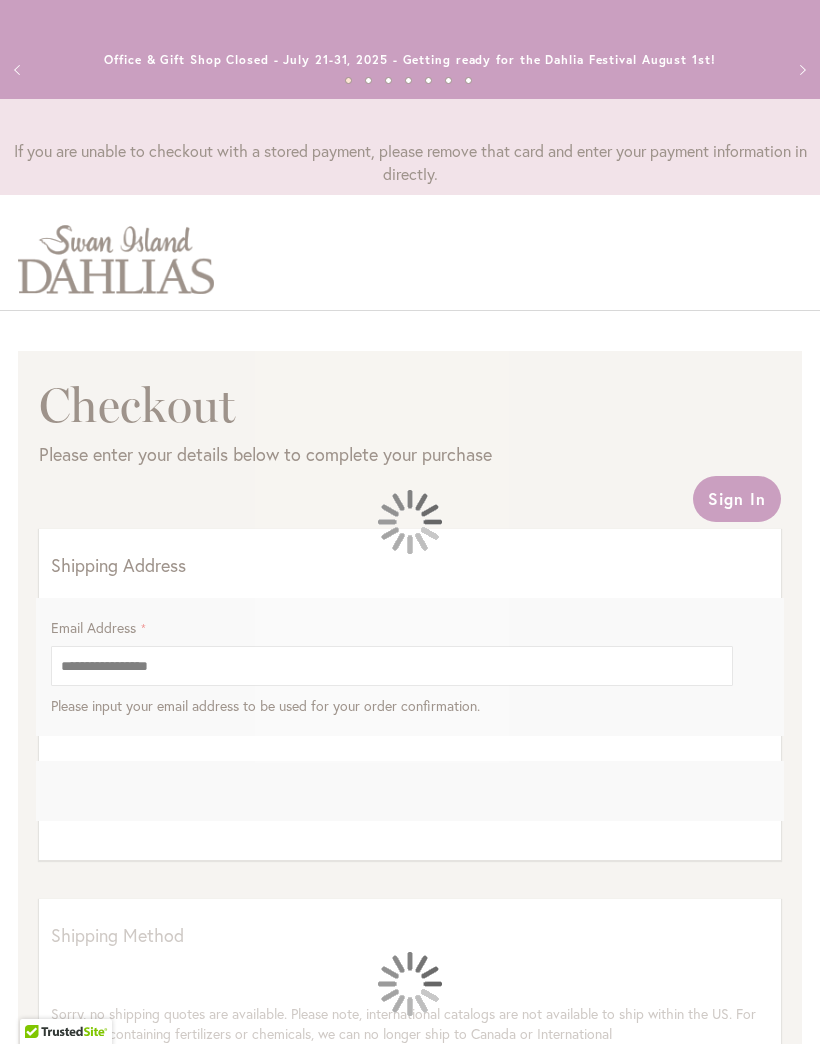 select on "**" 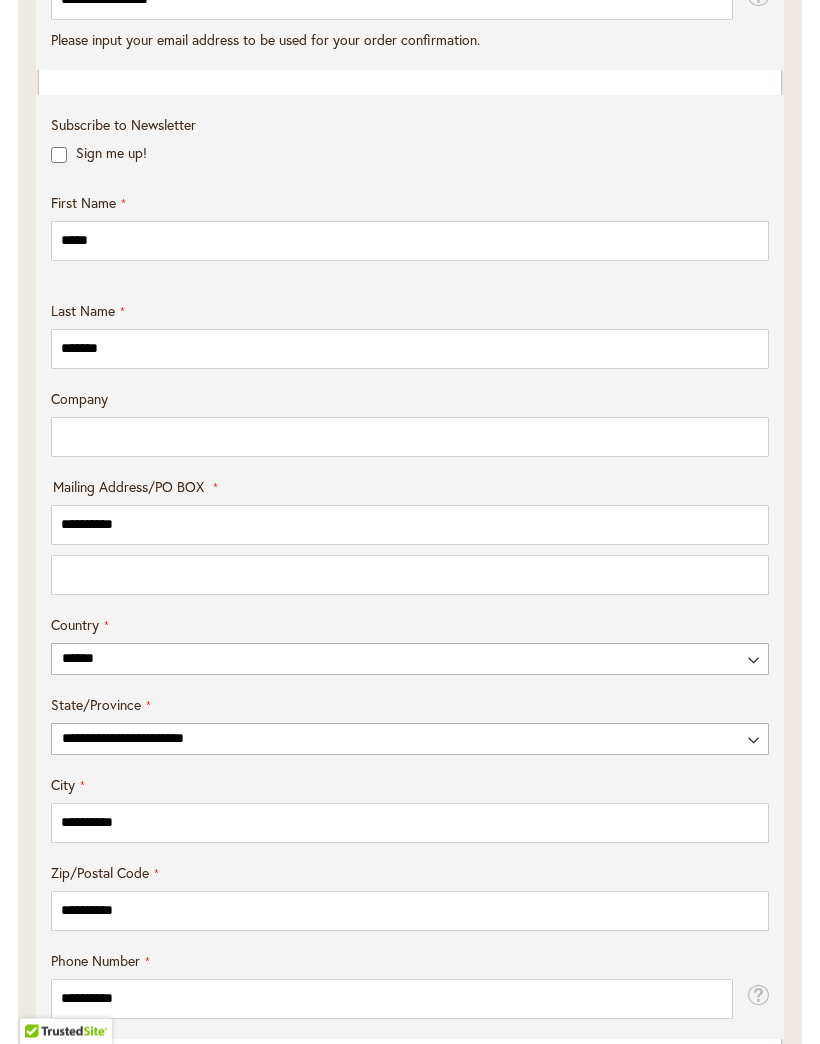 scroll, scrollTop: 744, scrollLeft: 0, axis: vertical 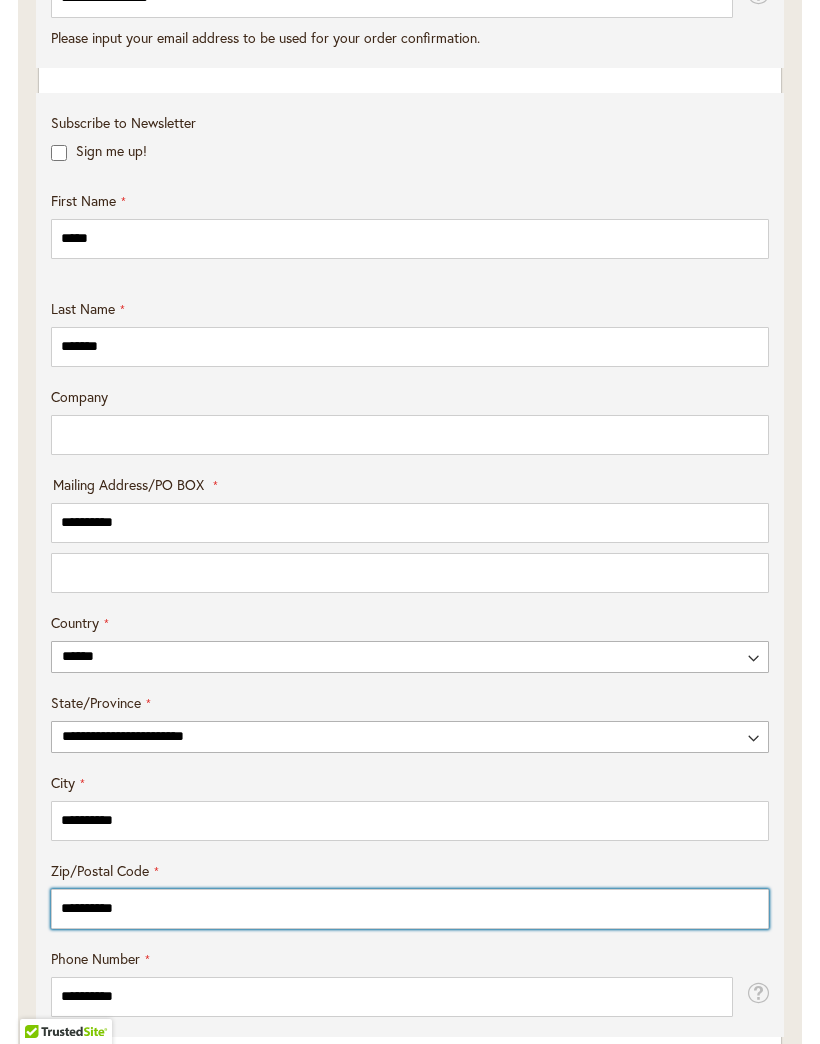 click on "**********" at bounding box center [410, 909] 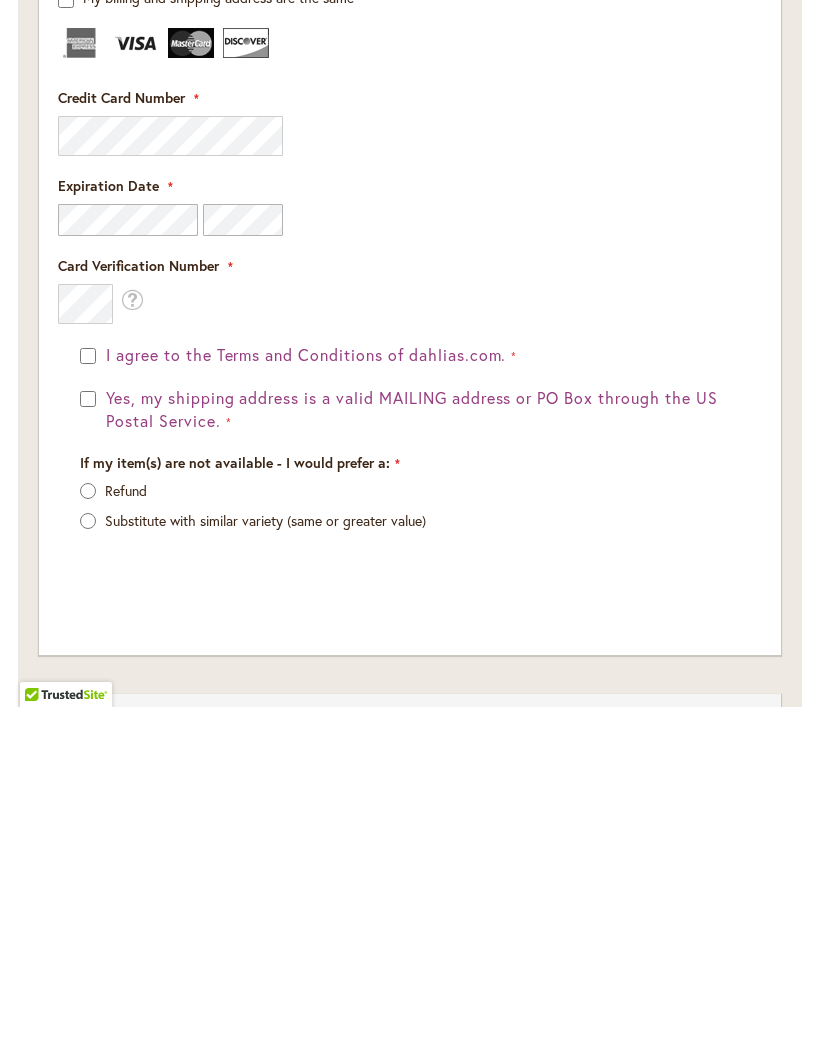 scroll, scrollTop: 2414, scrollLeft: 0, axis: vertical 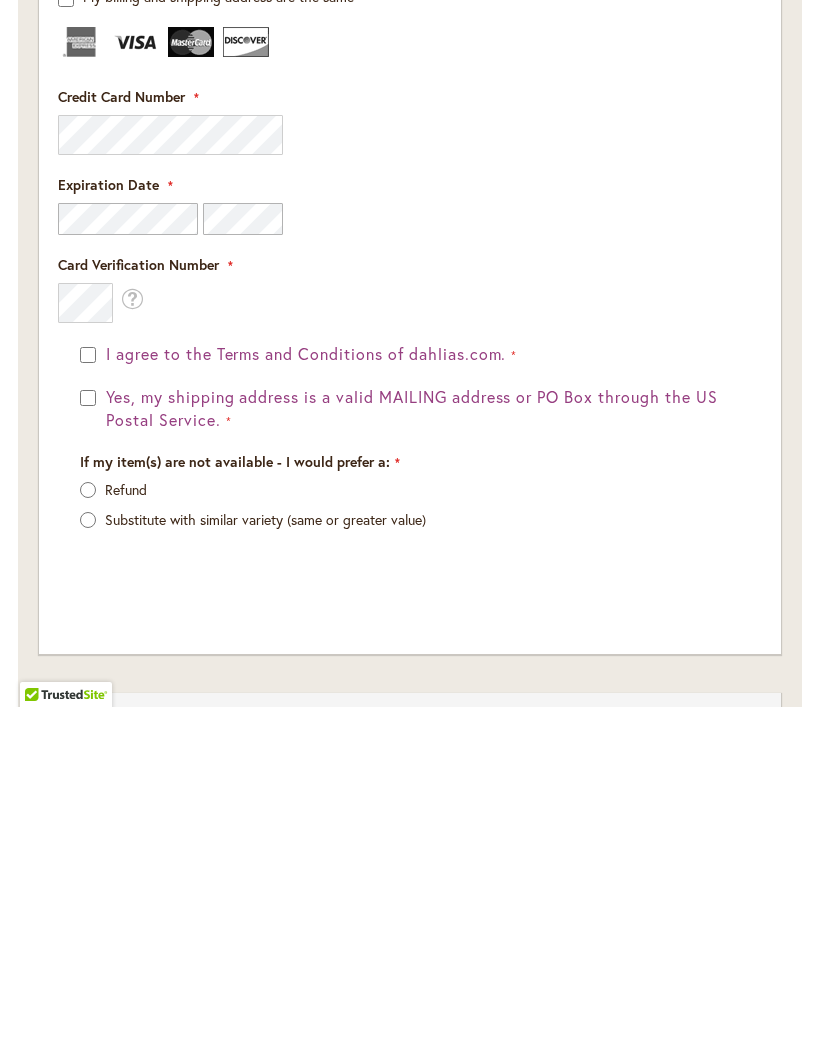 type on "*****" 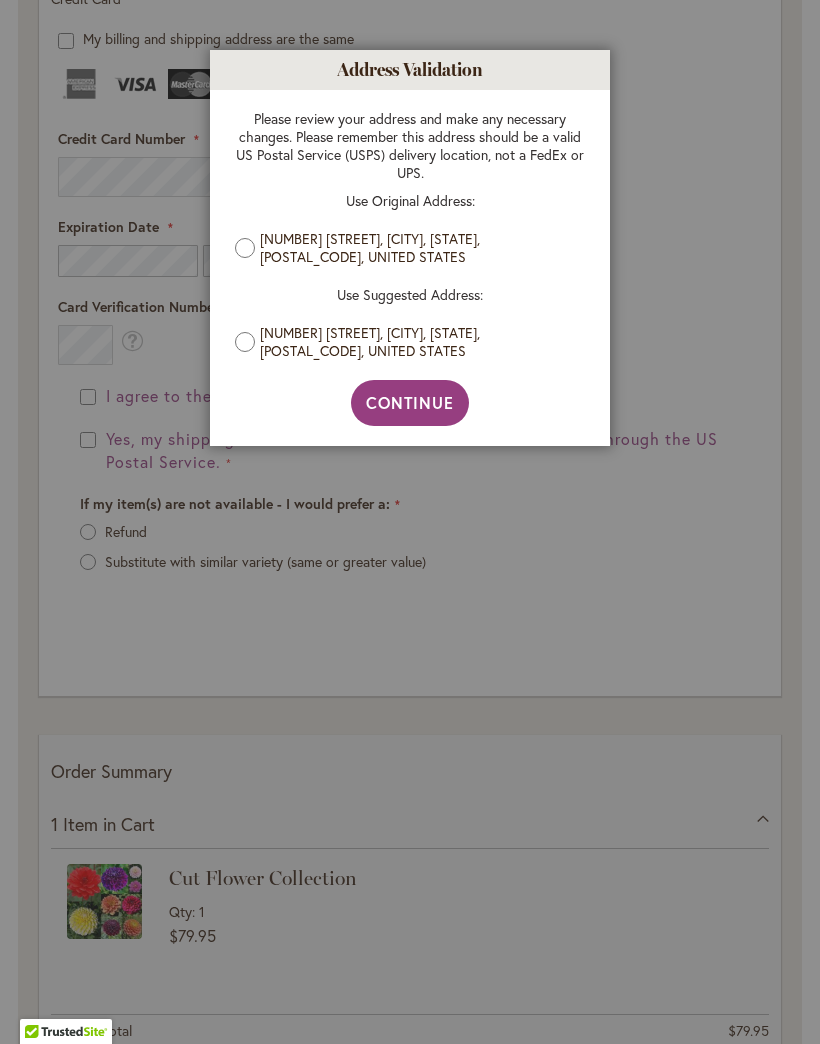 scroll, scrollTop: 2715, scrollLeft: 0, axis: vertical 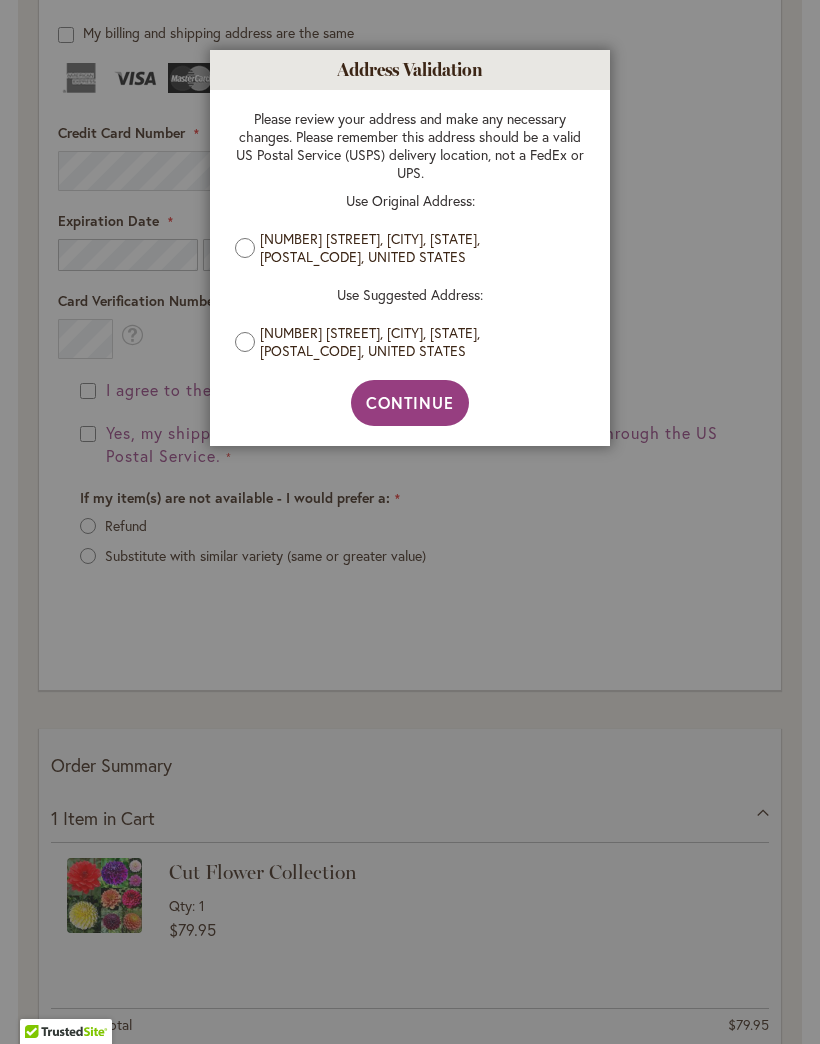 click on "Continue" at bounding box center (410, 403) 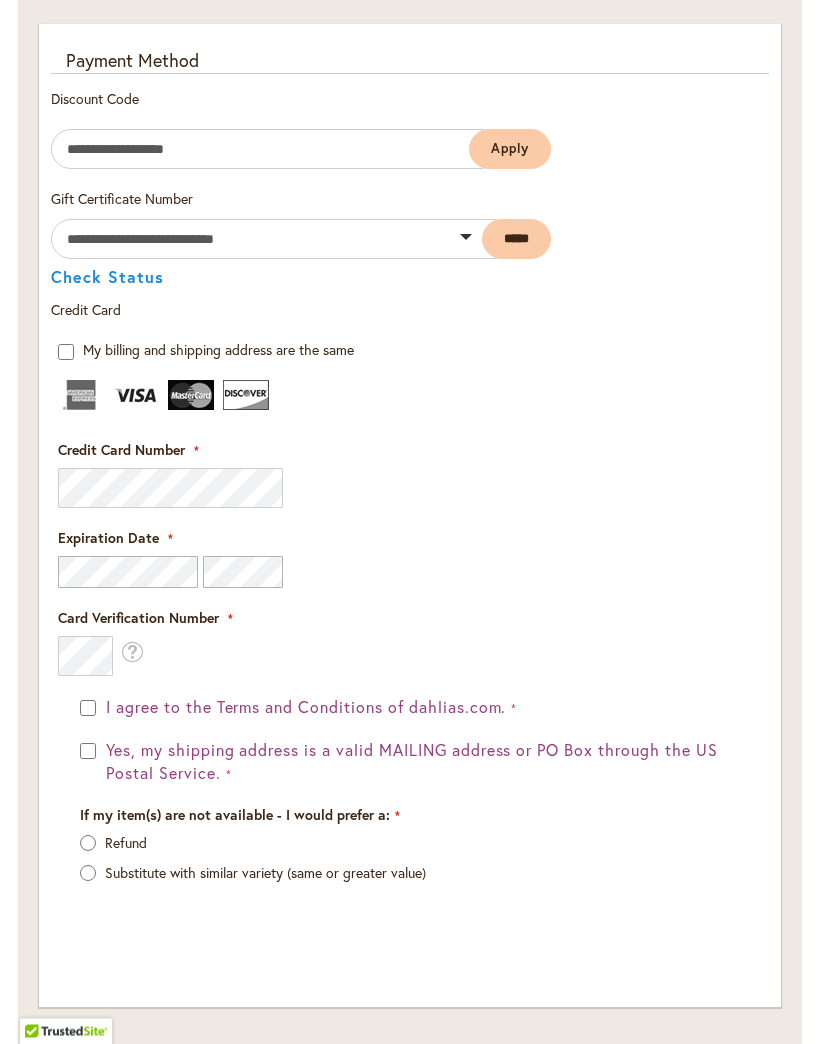 scroll, scrollTop: 2399, scrollLeft: 0, axis: vertical 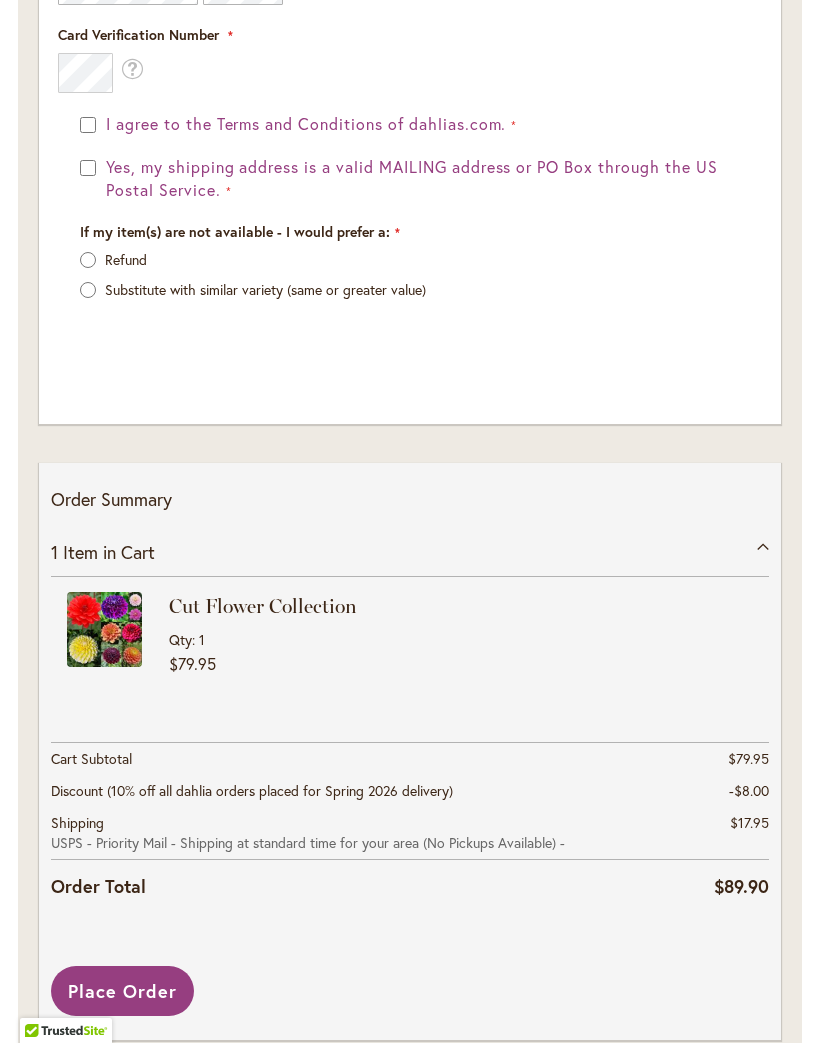 click on "Place Order" at bounding box center (122, 992) 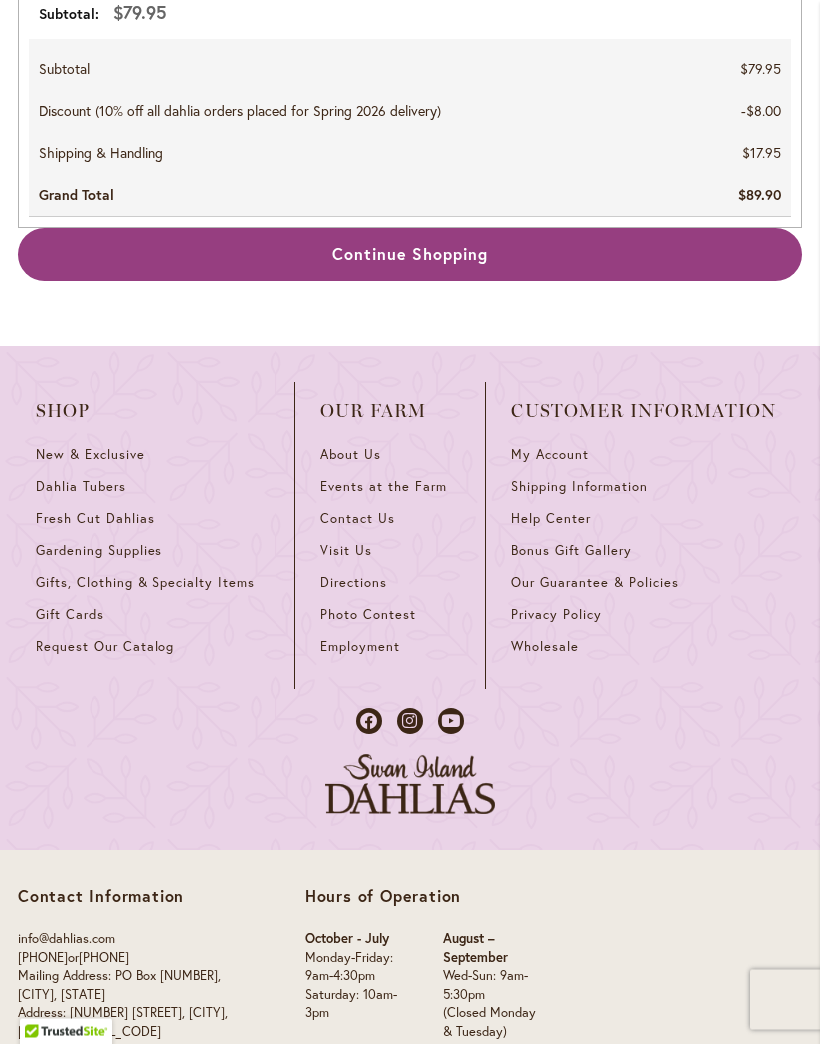 scroll, scrollTop: 1408, scrollLeft: 0, axis: vertical 